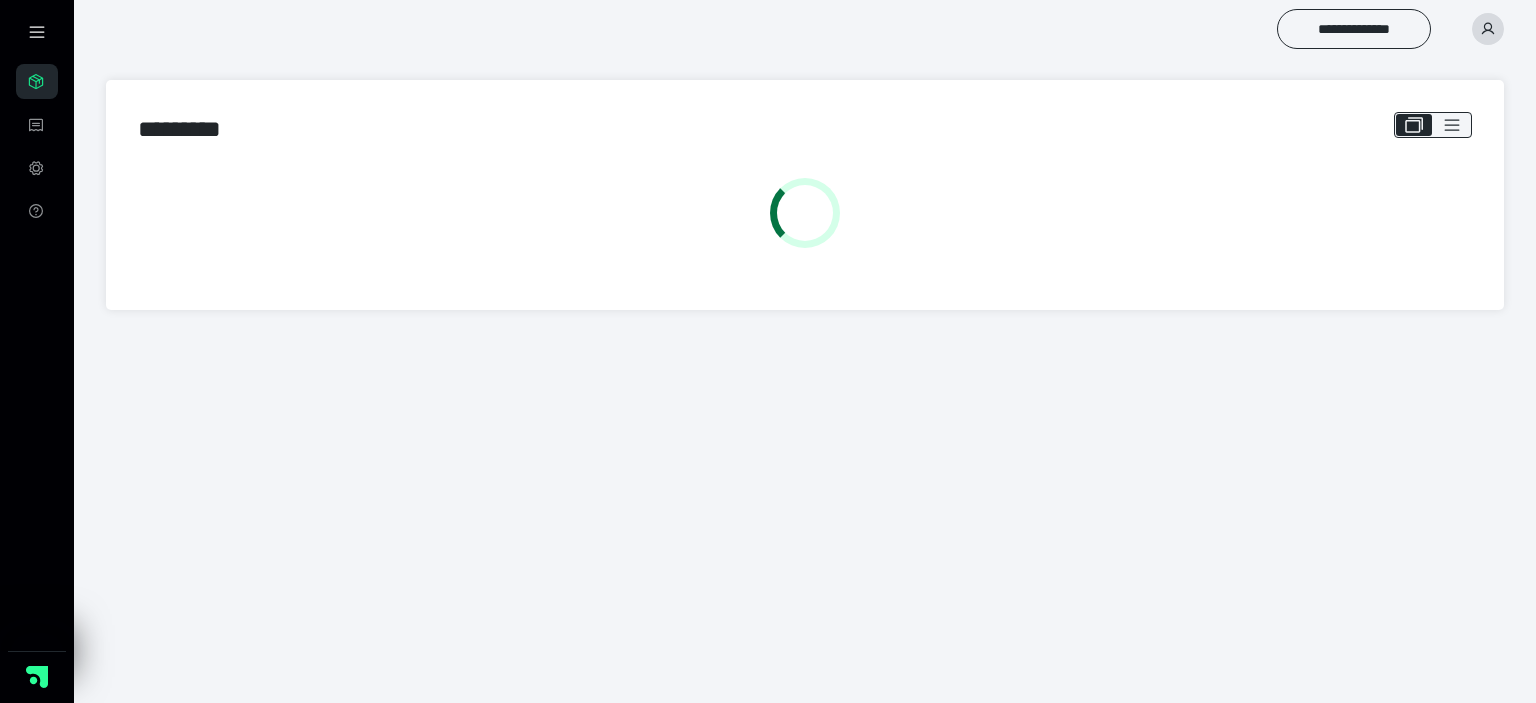 scroll, scrollTop: 0, scrollLeft: 0, axis: both 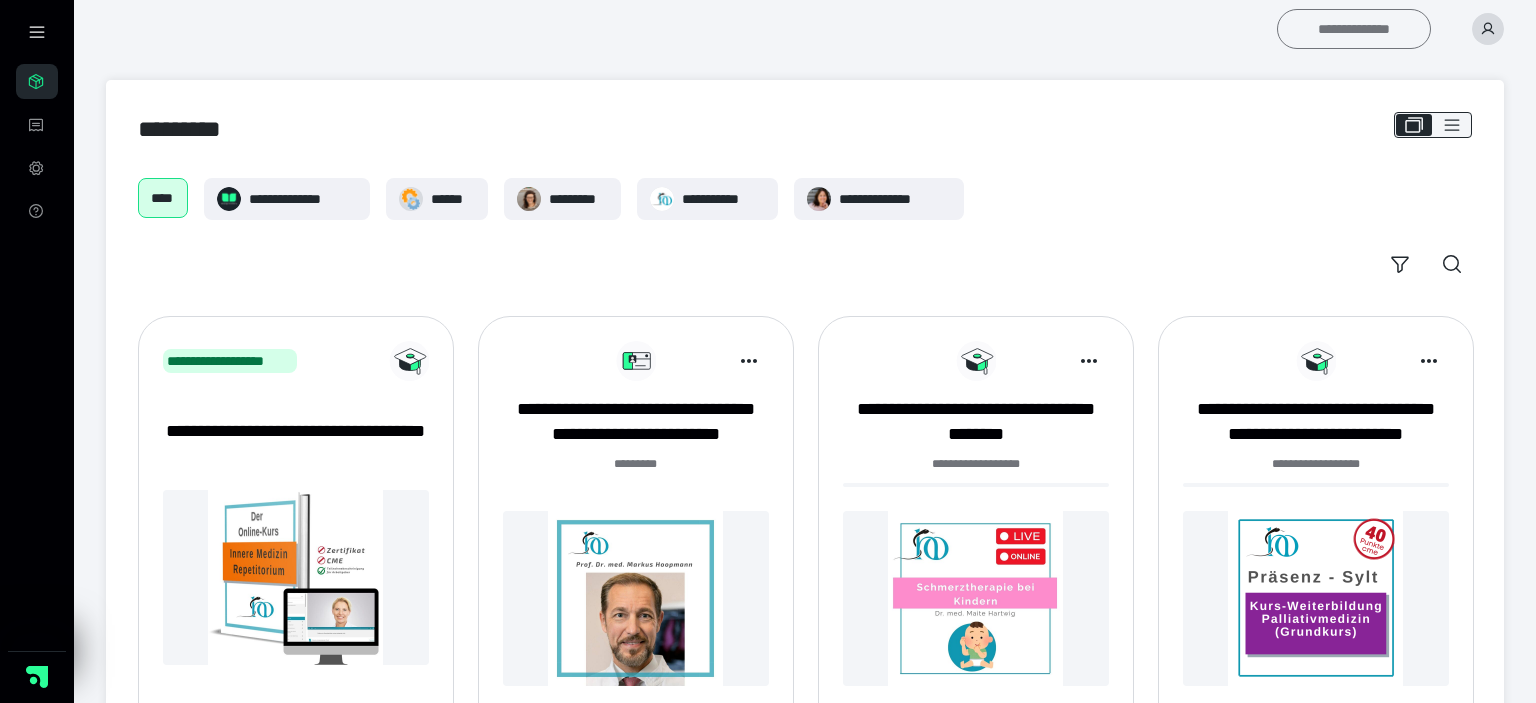 click on "**********" at bounding box center [1354, 29] 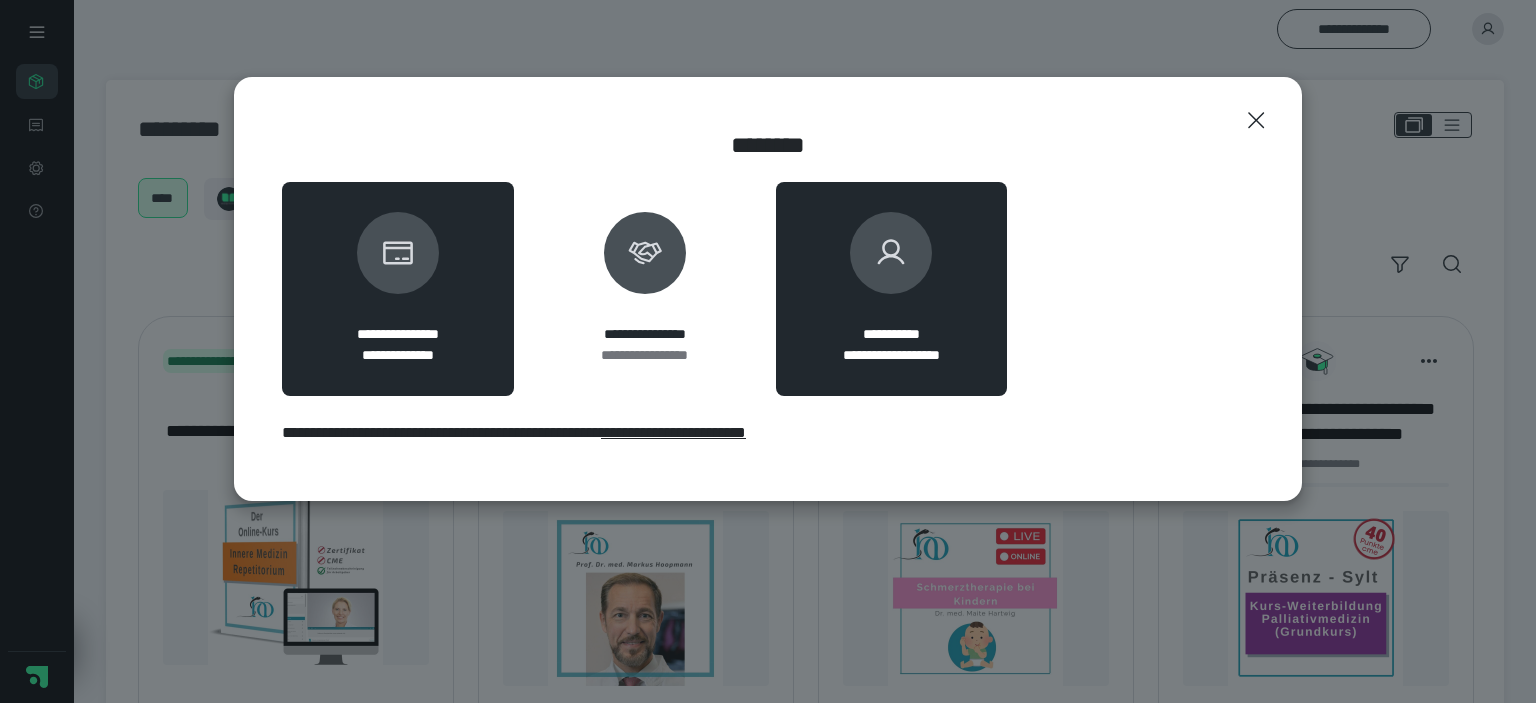click at bounding box center (891, 253) 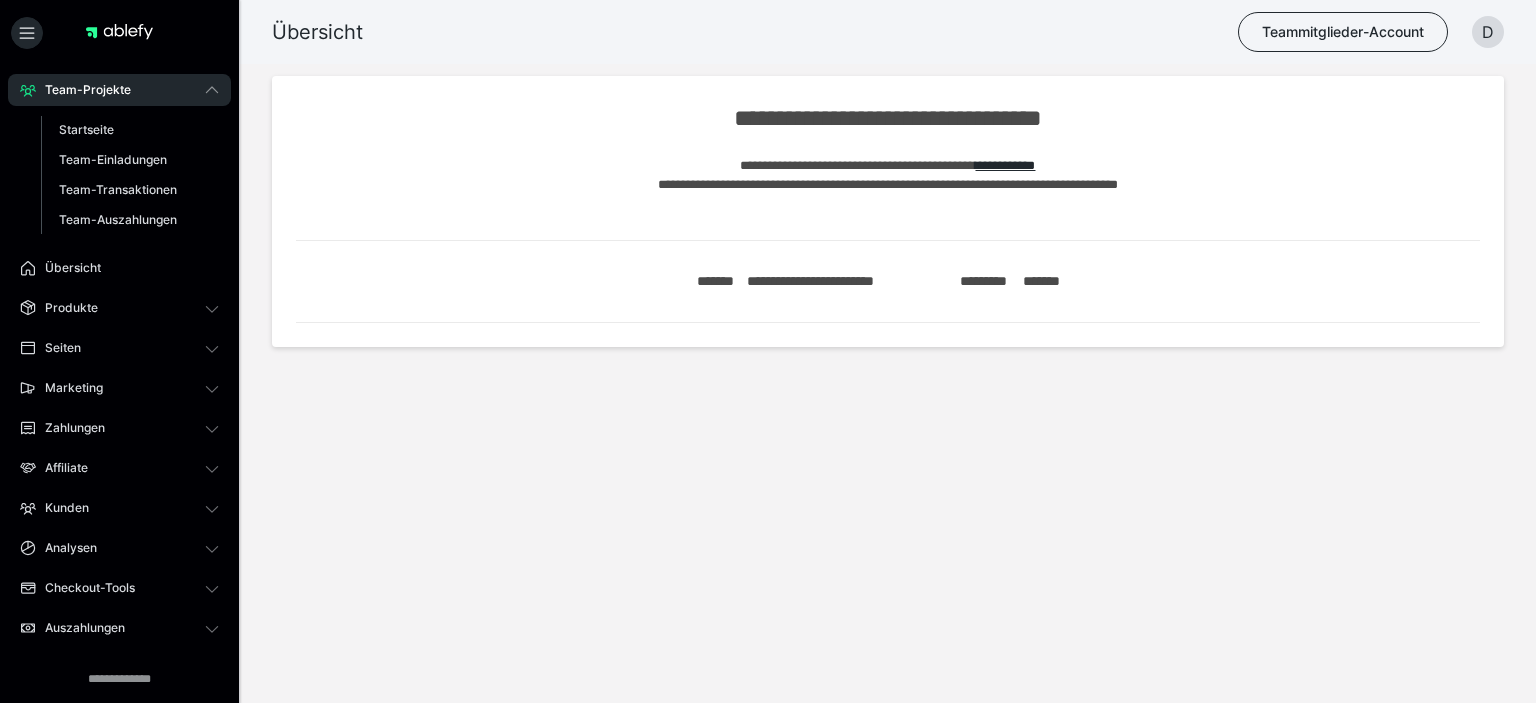 scroll, scrollTop: 0, scrollLeft: 0, axis: both 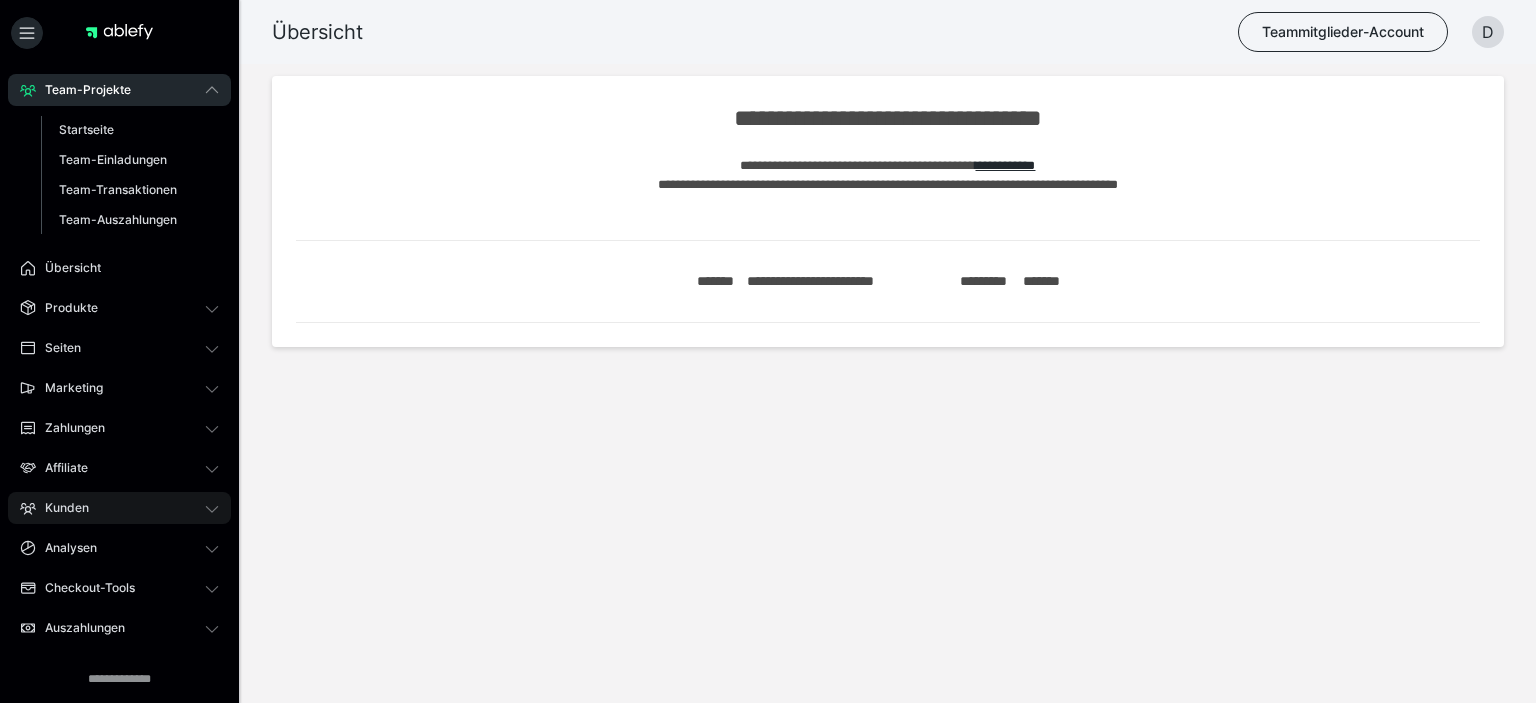 click on "Kunden" at bounding box center [119, 508] 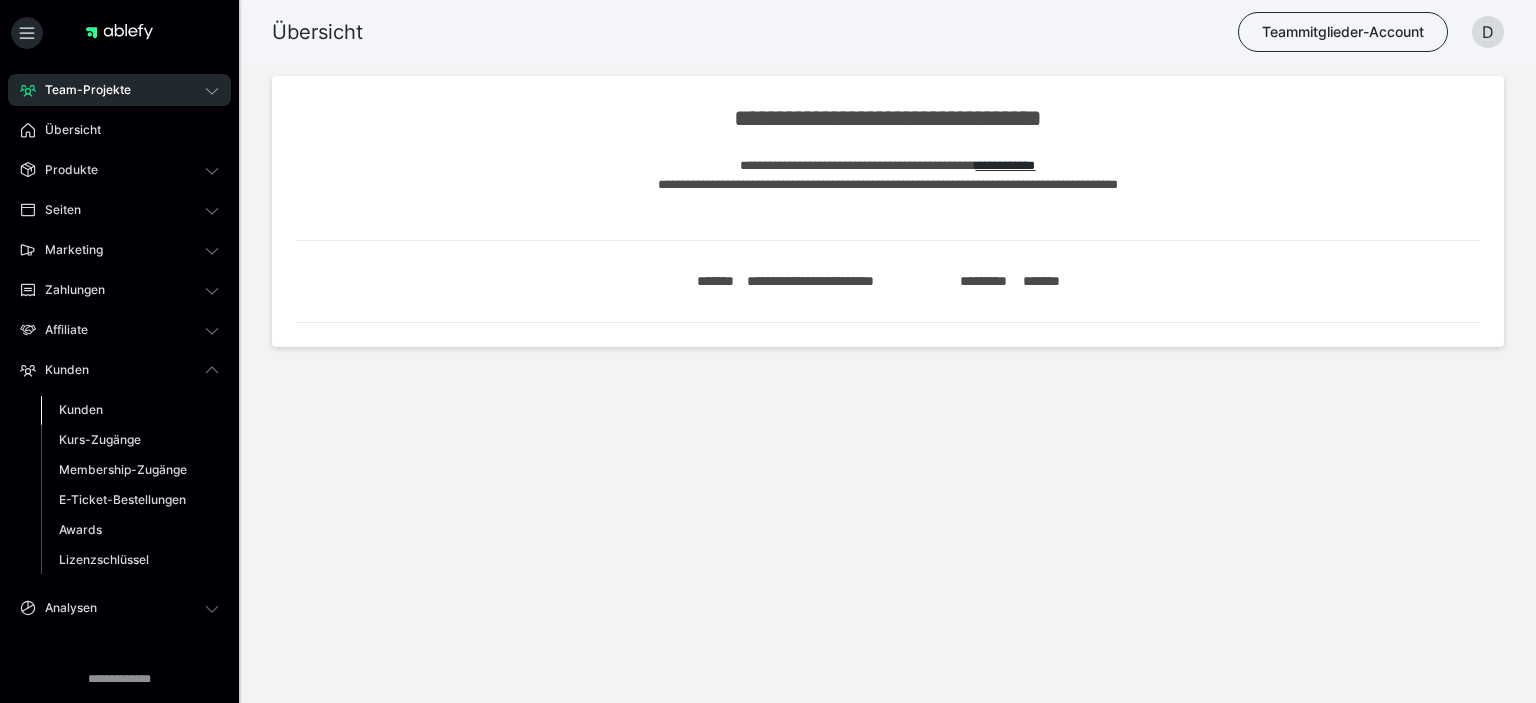 click on "Kunden" at bounding box center [81, 409] 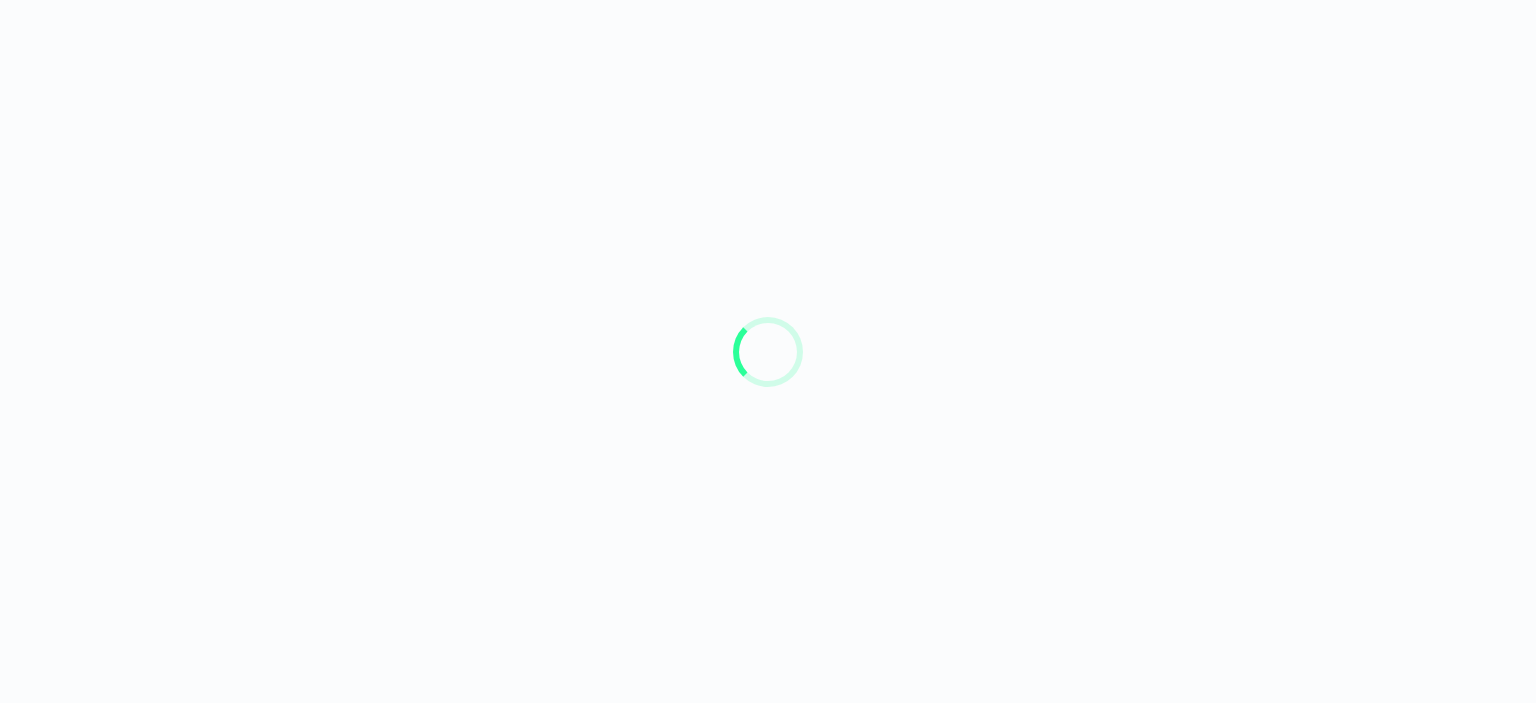 scroll, scrollTop: 0, scrollLeft: 0, axis: both 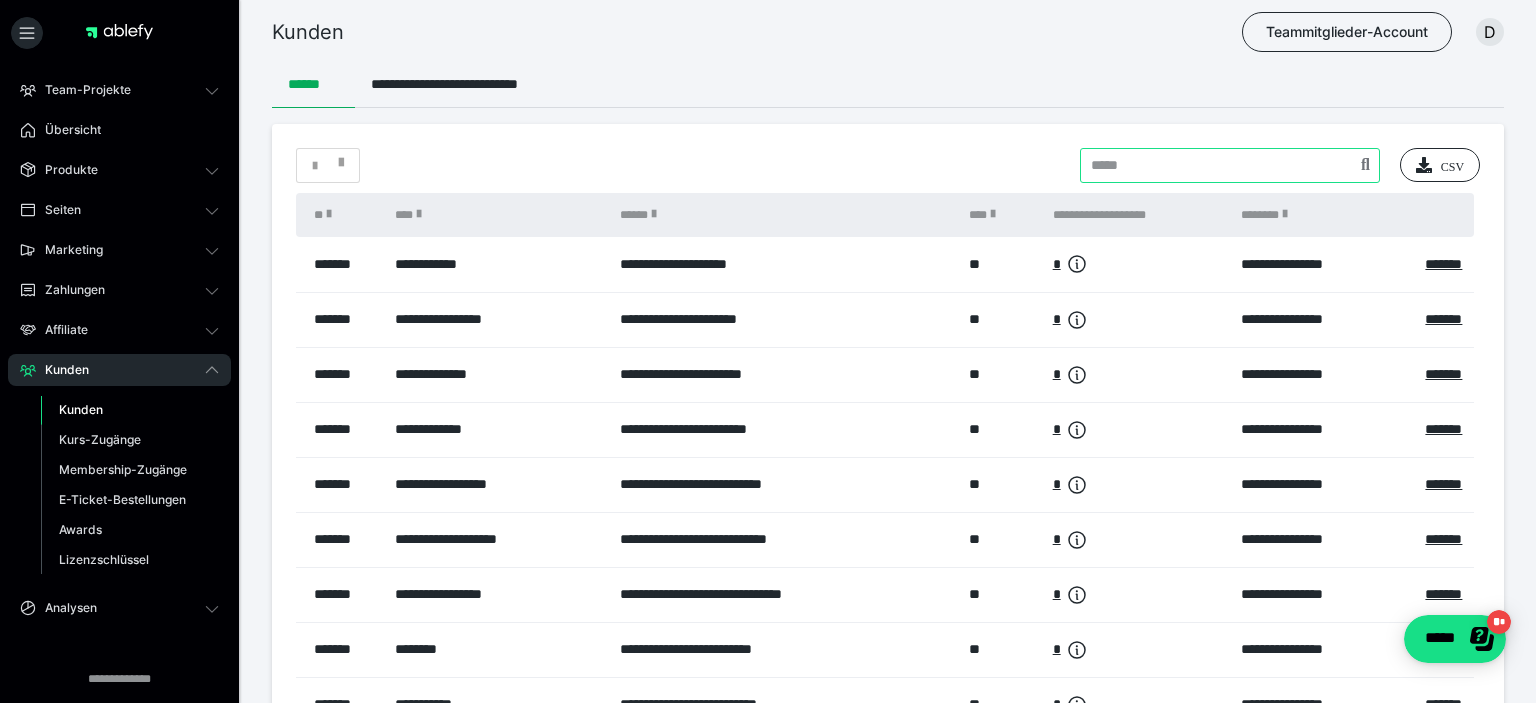 click at bounding box center (1230, 165) 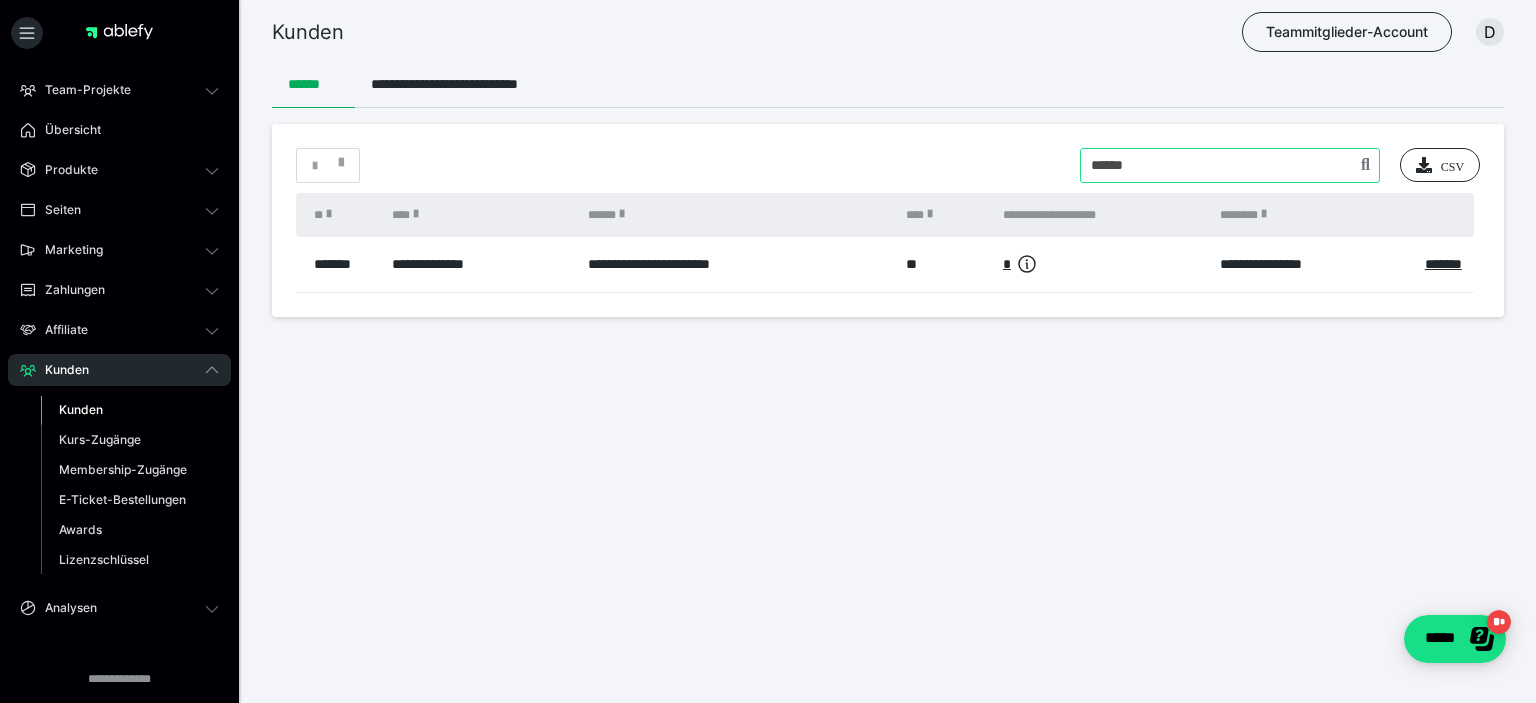 drag, startPoint x: 1170, startPoint y: 158, endPoint x: 973, endPoint y: 162, distance: 197.0406 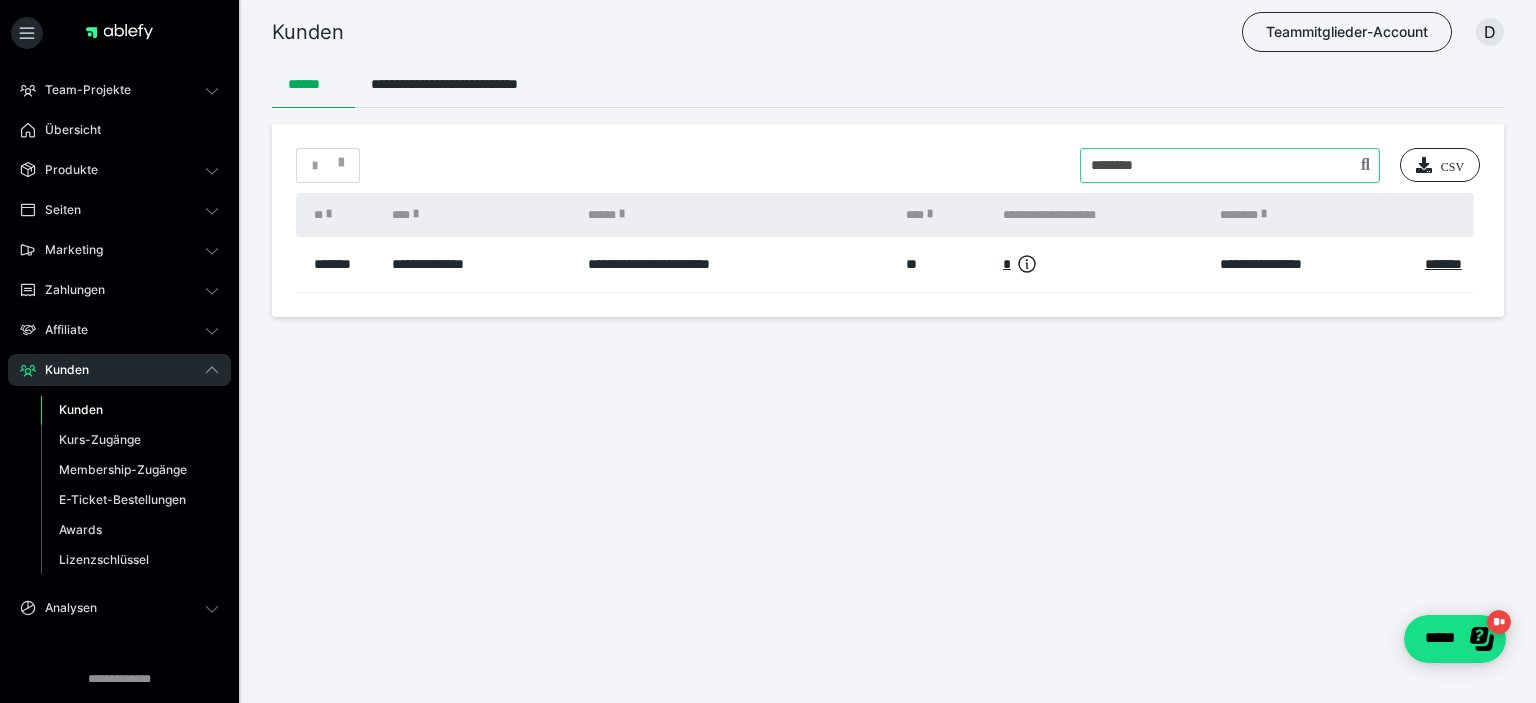type on "********" 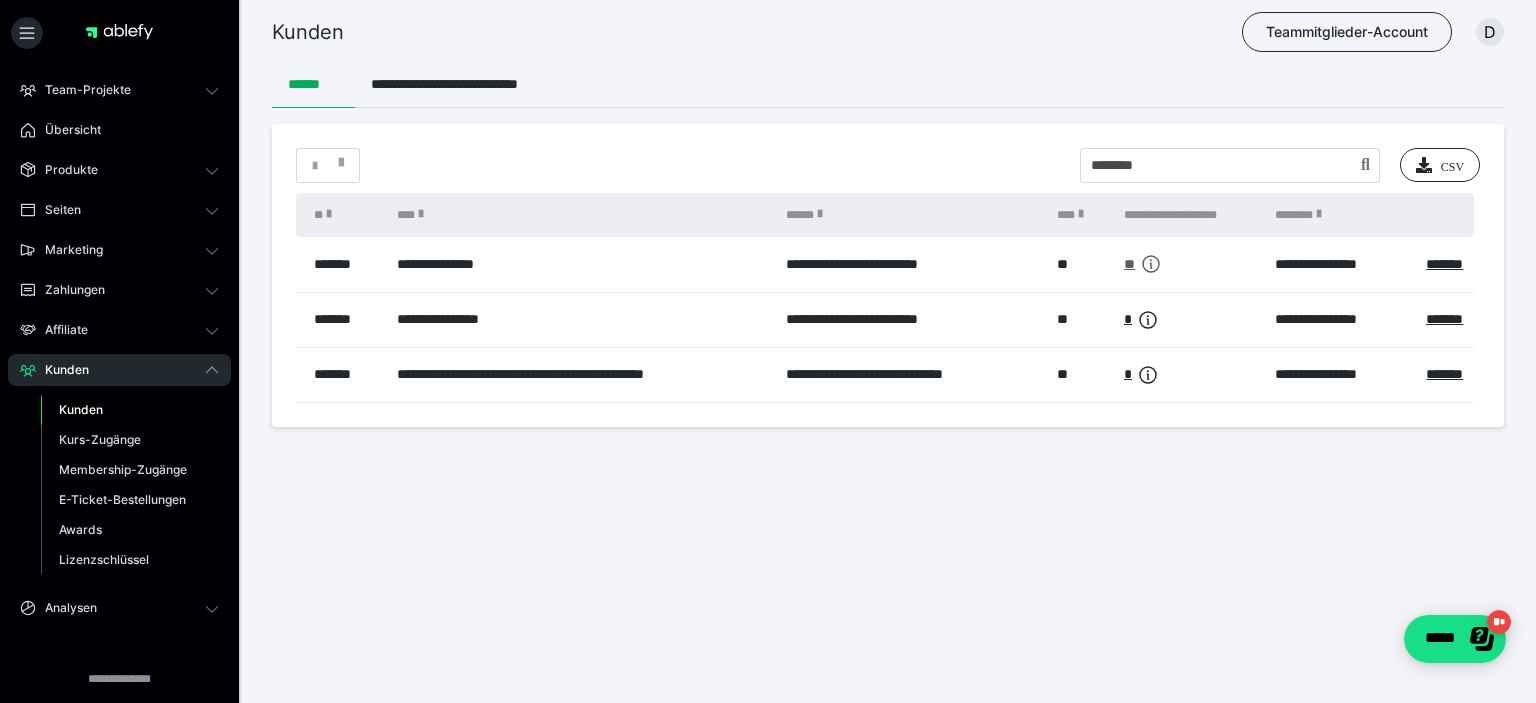 click on "**" at bounding box center (1129, 264) 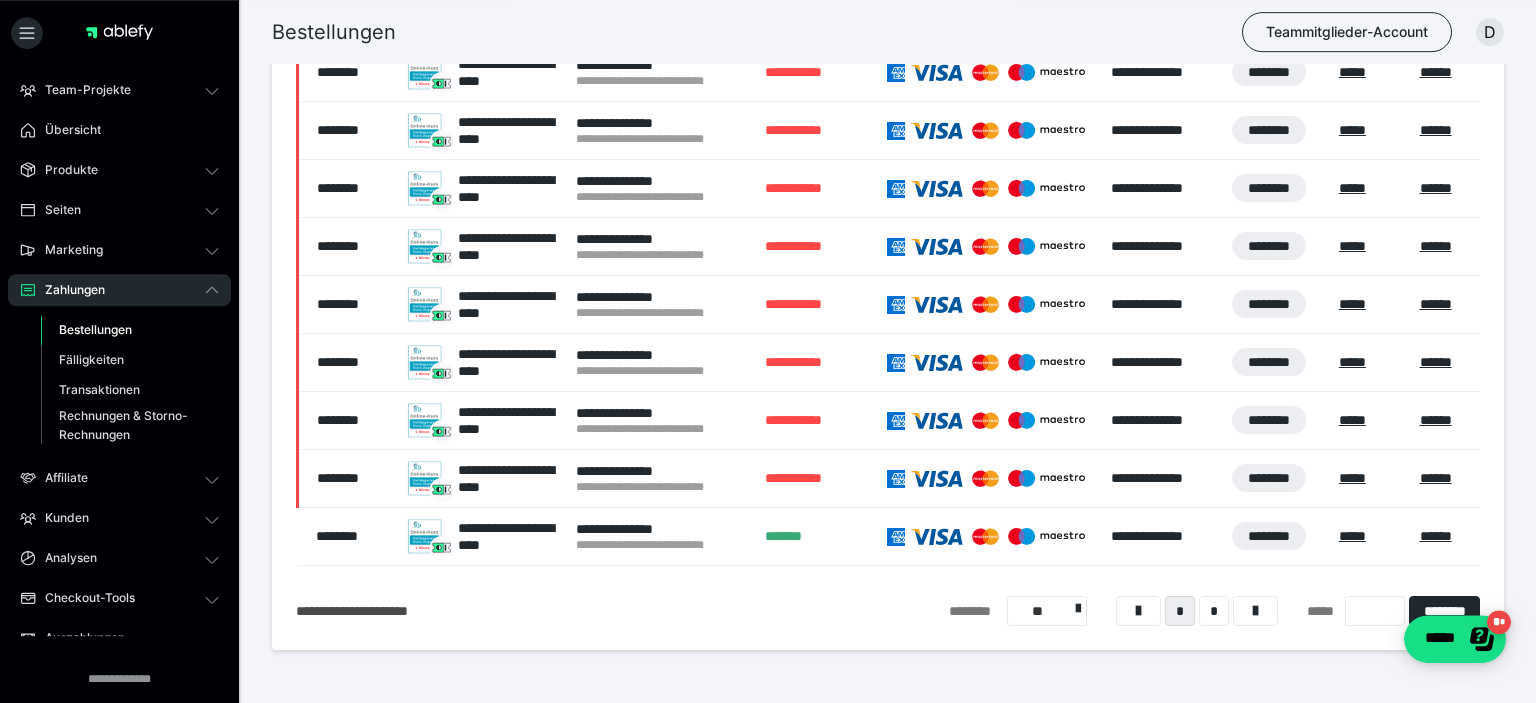 scroll, scrollTop: 316, scrollLeft: 0, axis: vertical 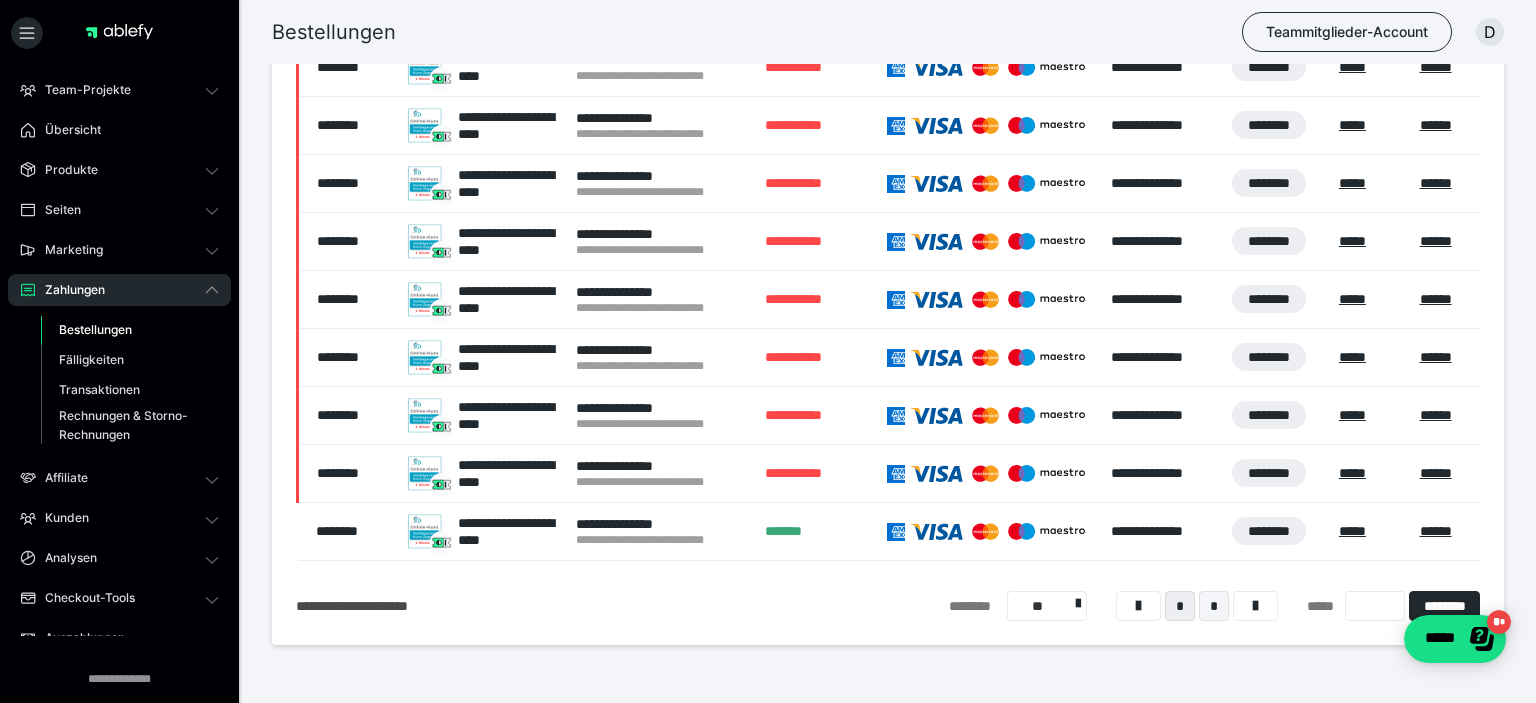 click on "*" at bounding box center (1214, 606) 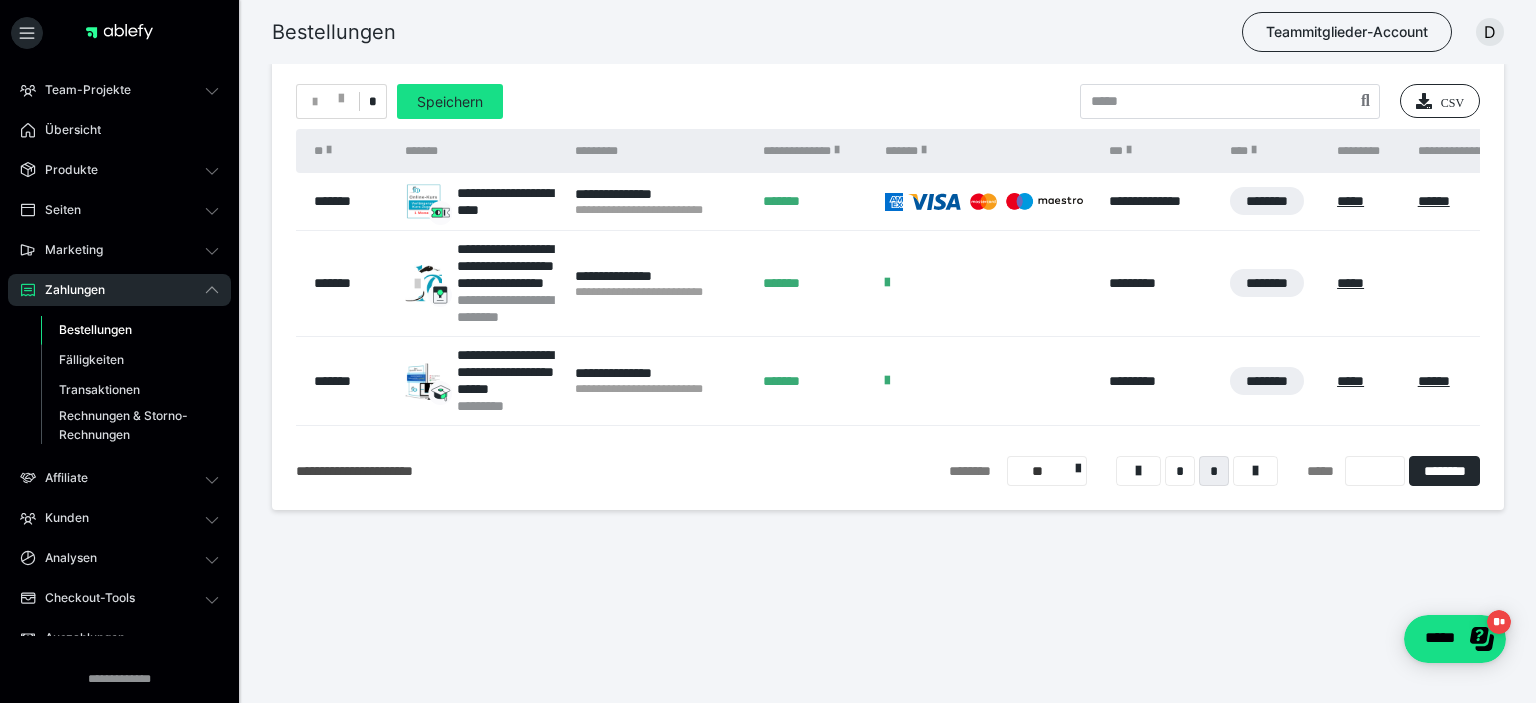 scroll, scrollTop: 54, scrollLeft: 0, axis: vertical 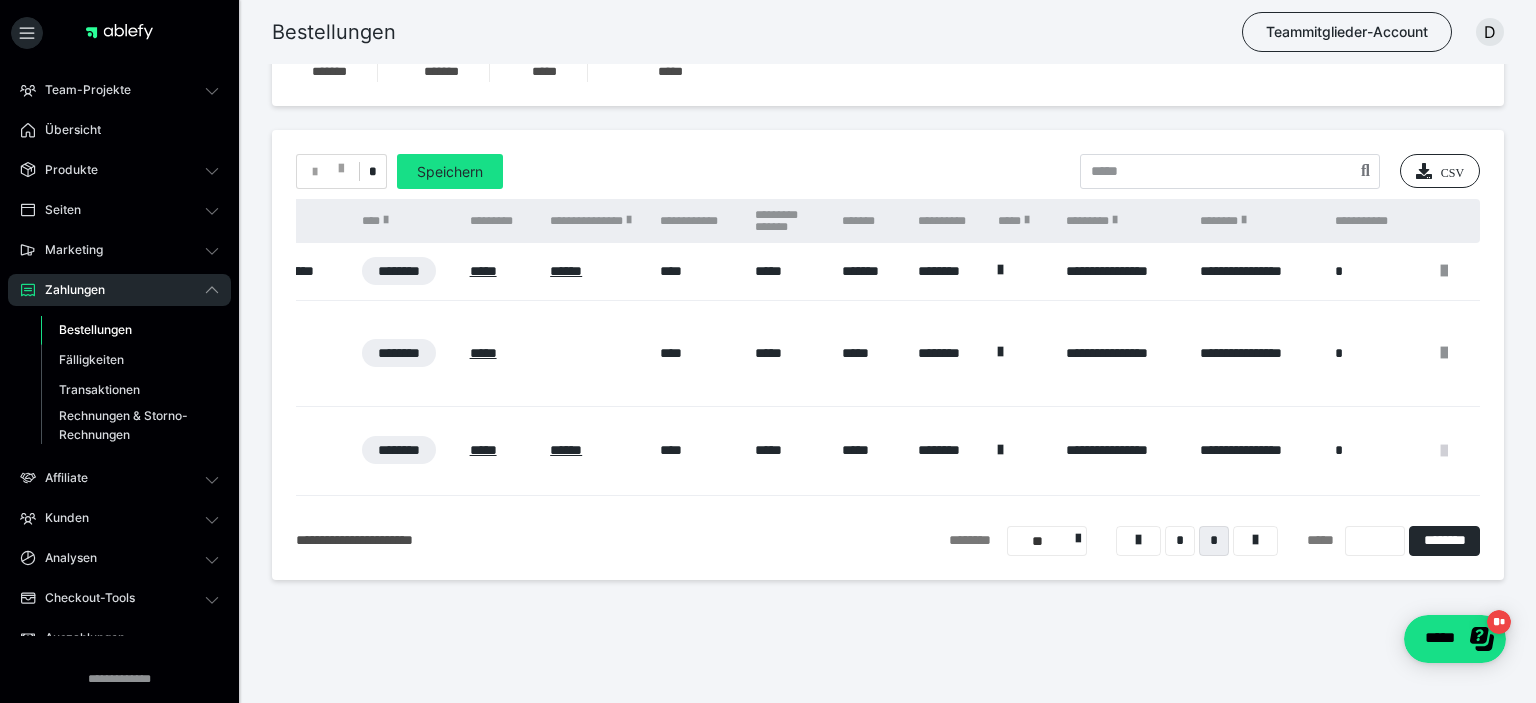 click at bounding box center [1444, 451] 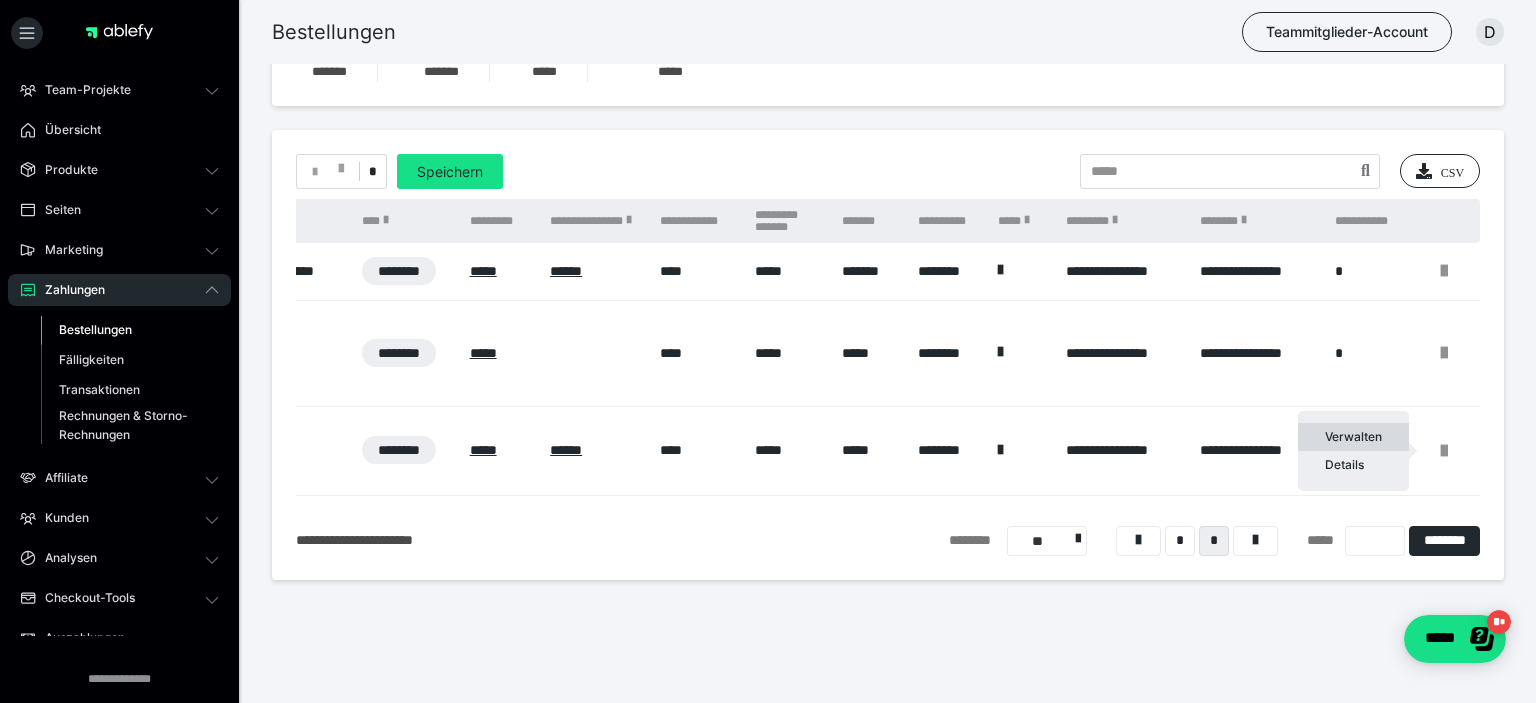click on "Verwalten" at bounding box center (1353, 437) 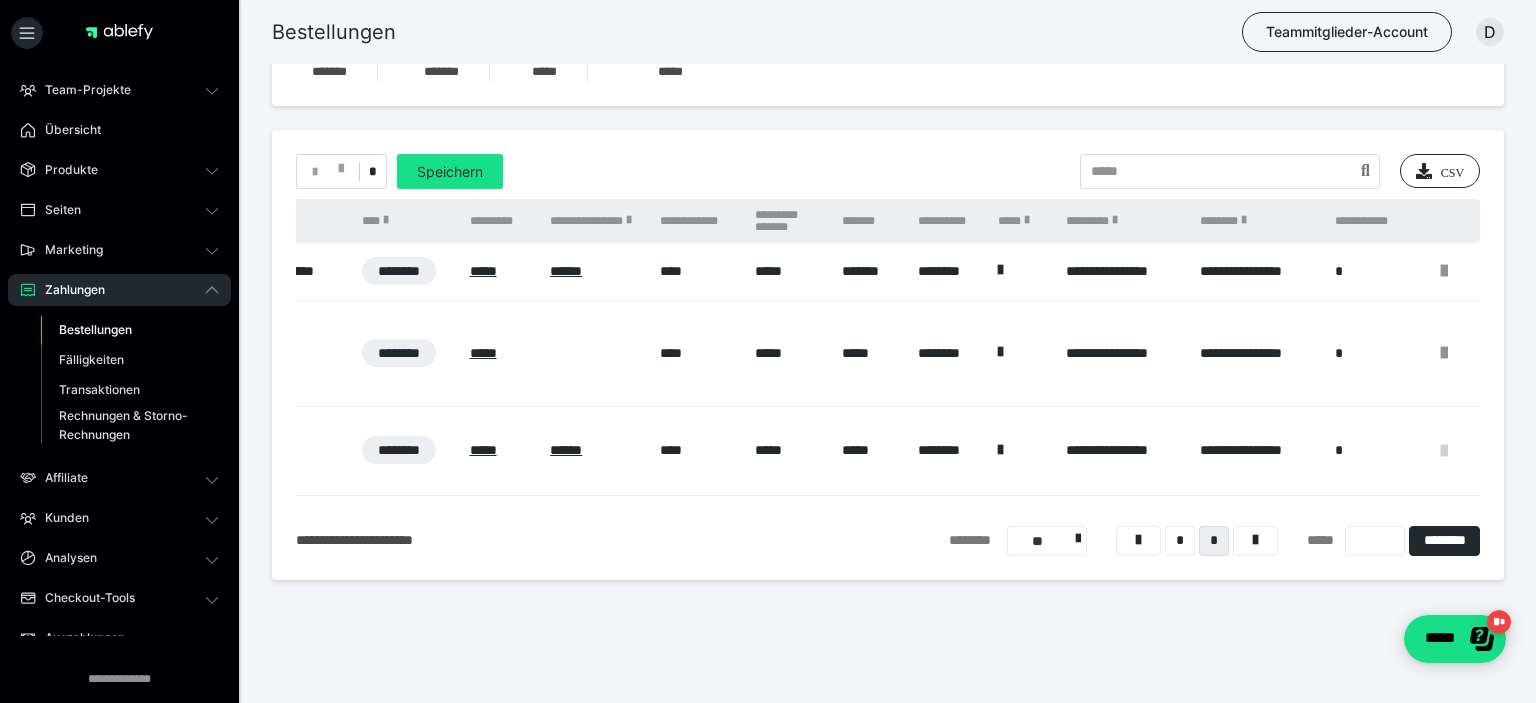 click at bounding box center (1444, 451) 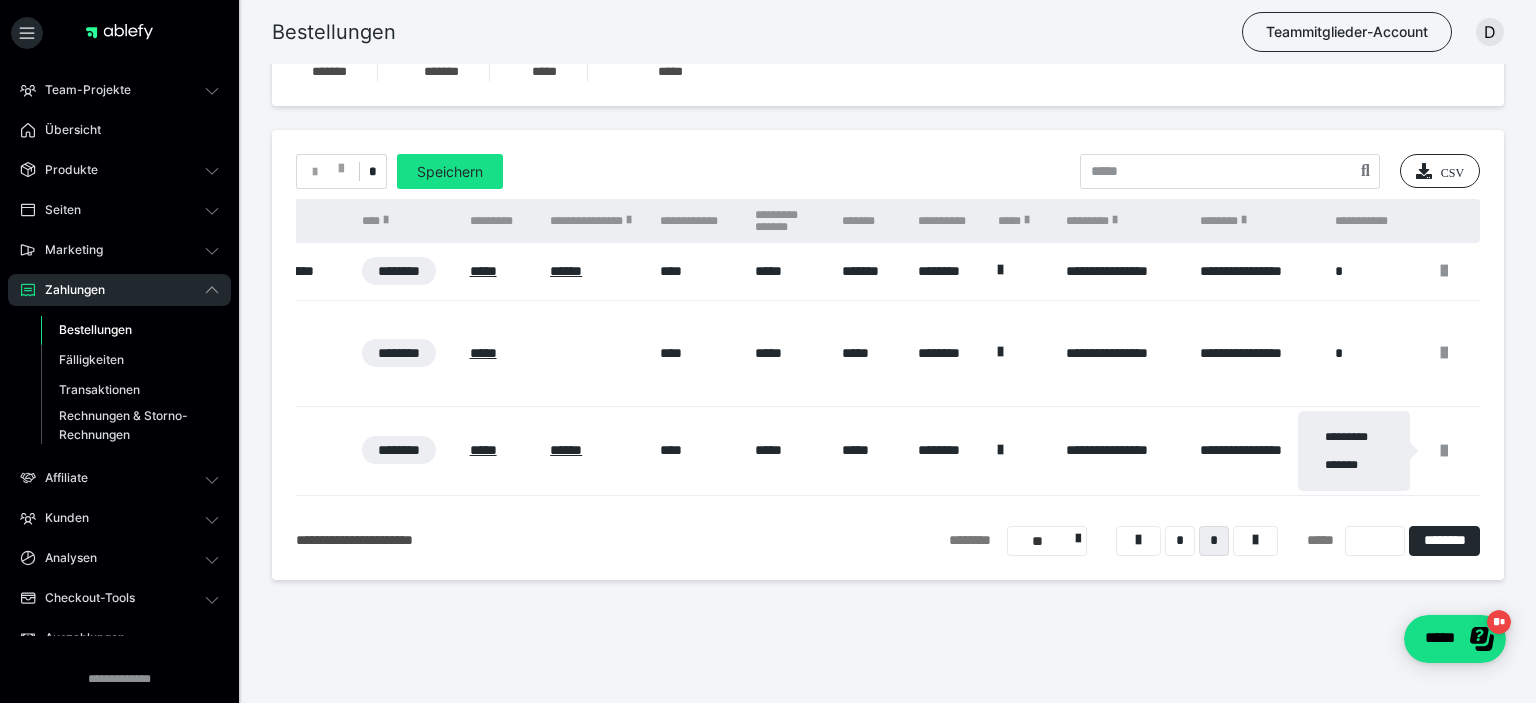 click on "********* *******" at bounding box center [1354, 451] 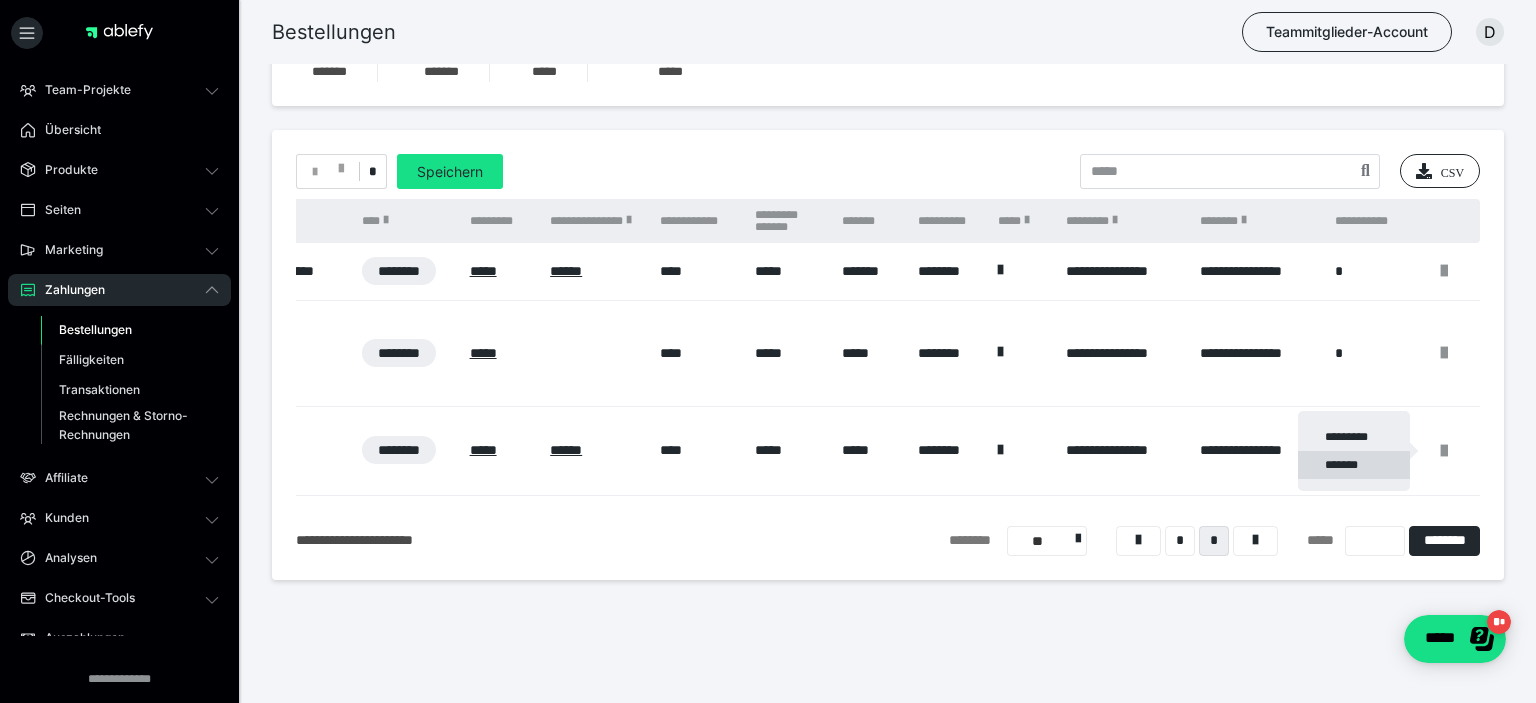click on "*******" at bounding box center [1354, 465] 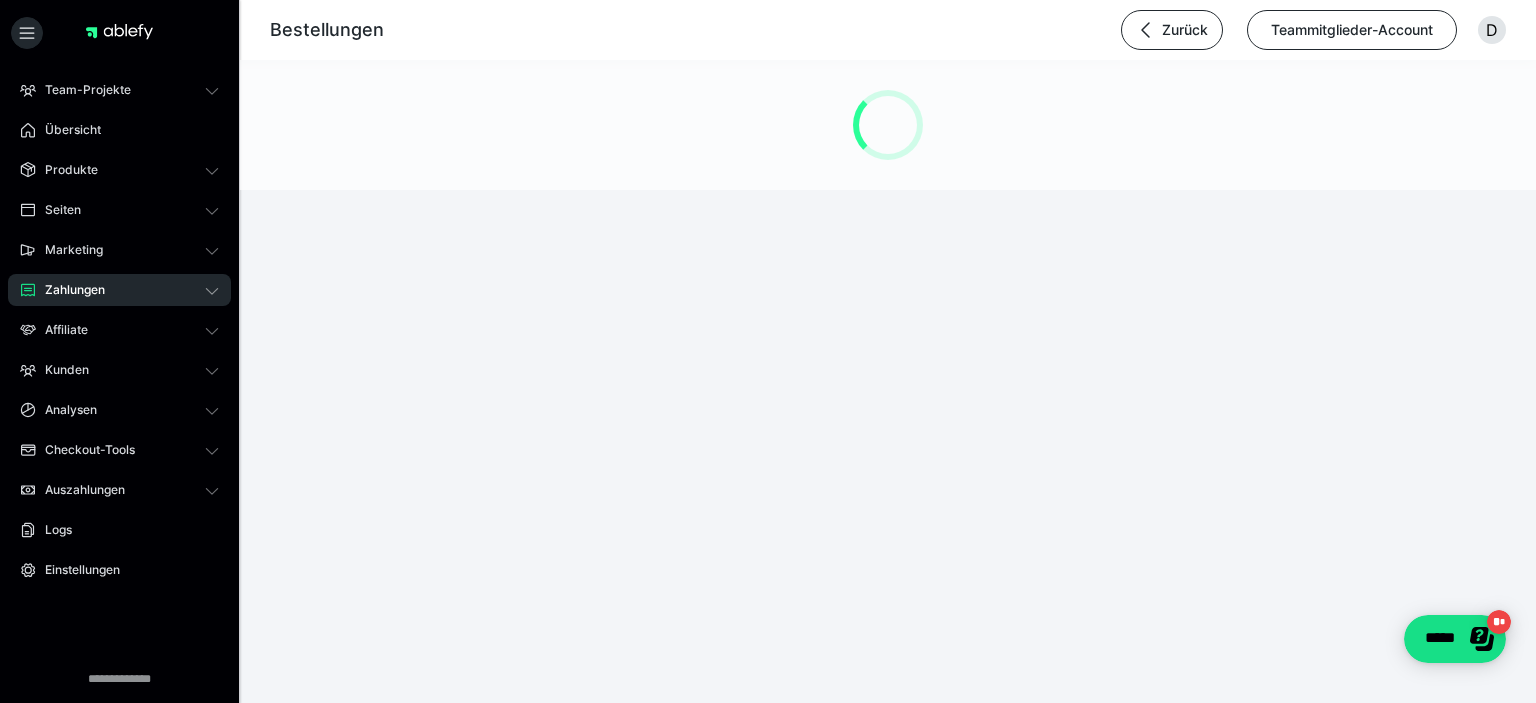 scroll, scrollTop: 0, scrollLeft: 0, axis: both 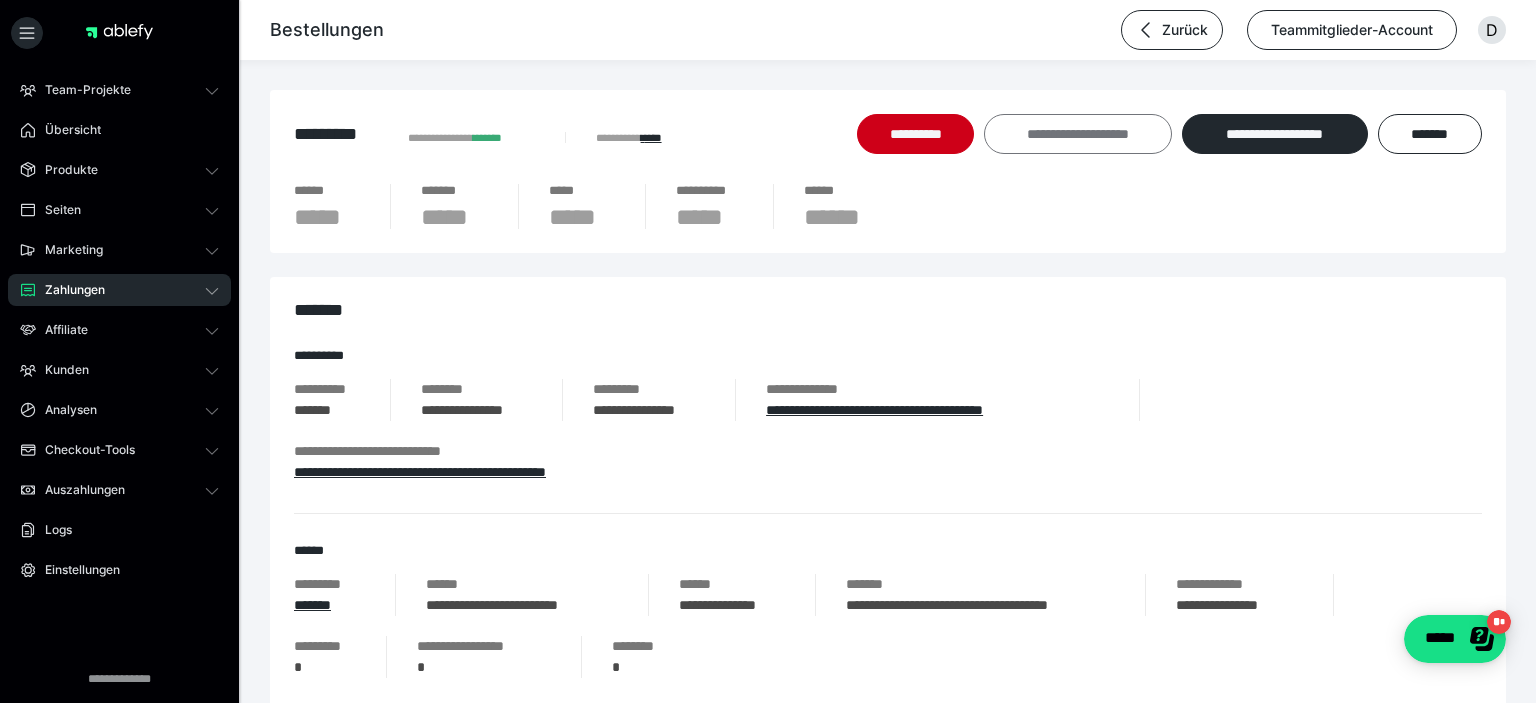 click on "**********" at bounding box center (1078, 134) 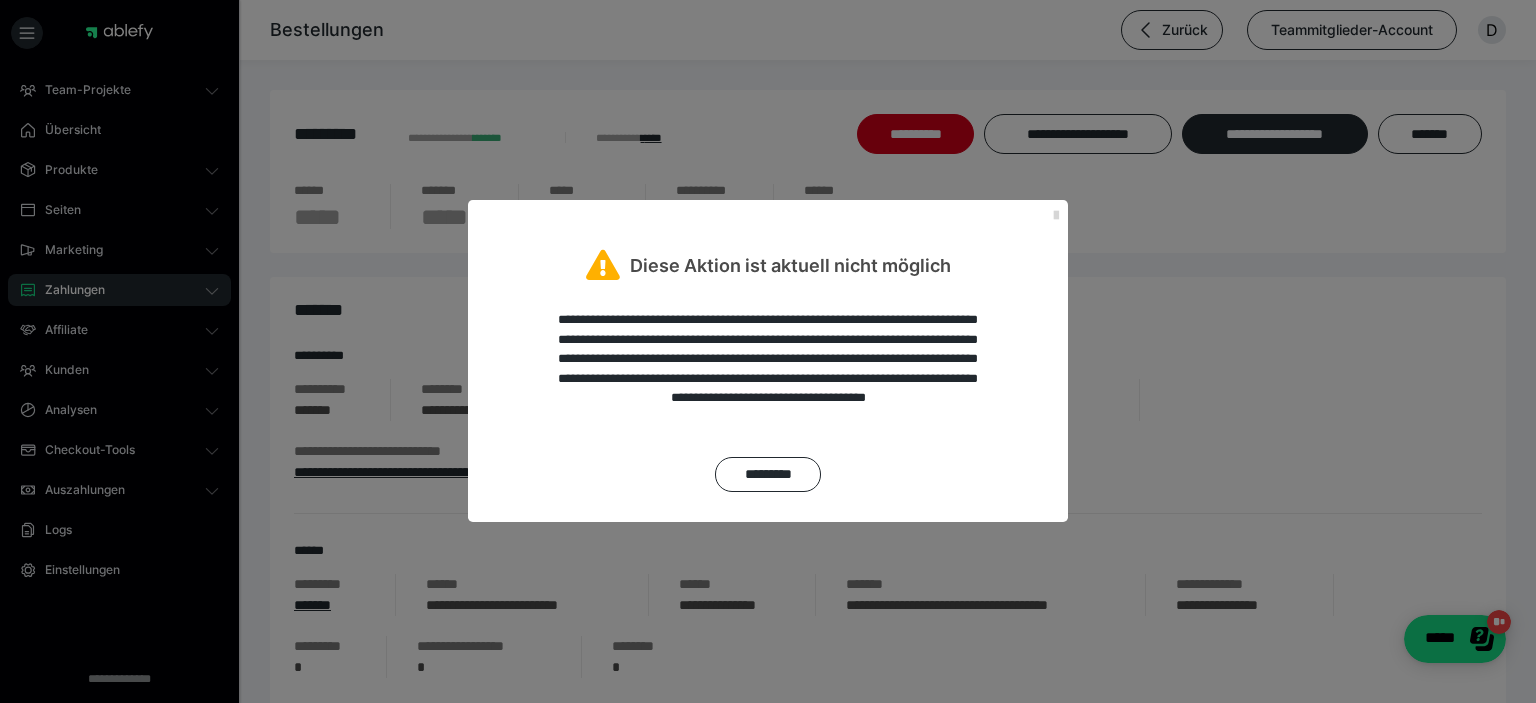 click at bounding box center (1056, 216) 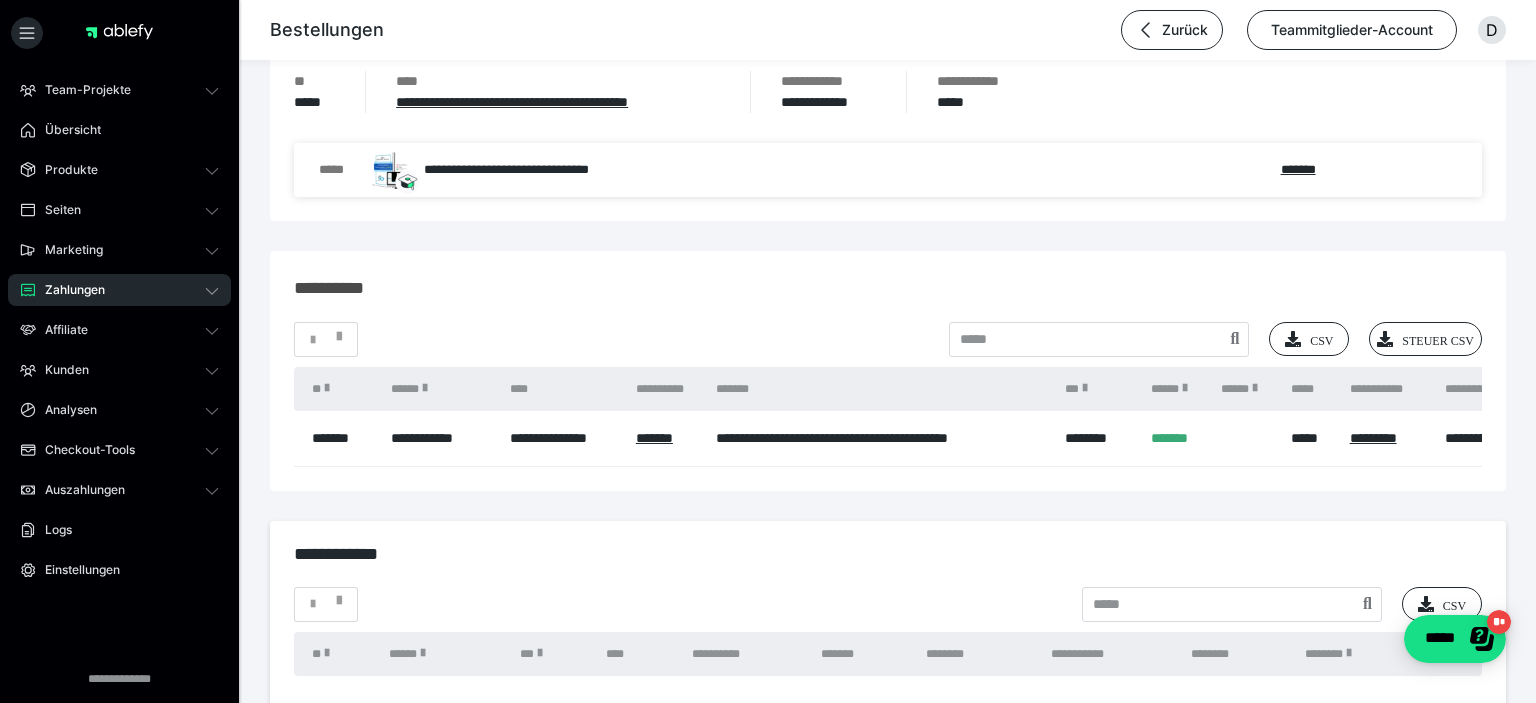 scroll, scrollTop: 1689, scrollLeft: 0, axis: vertical 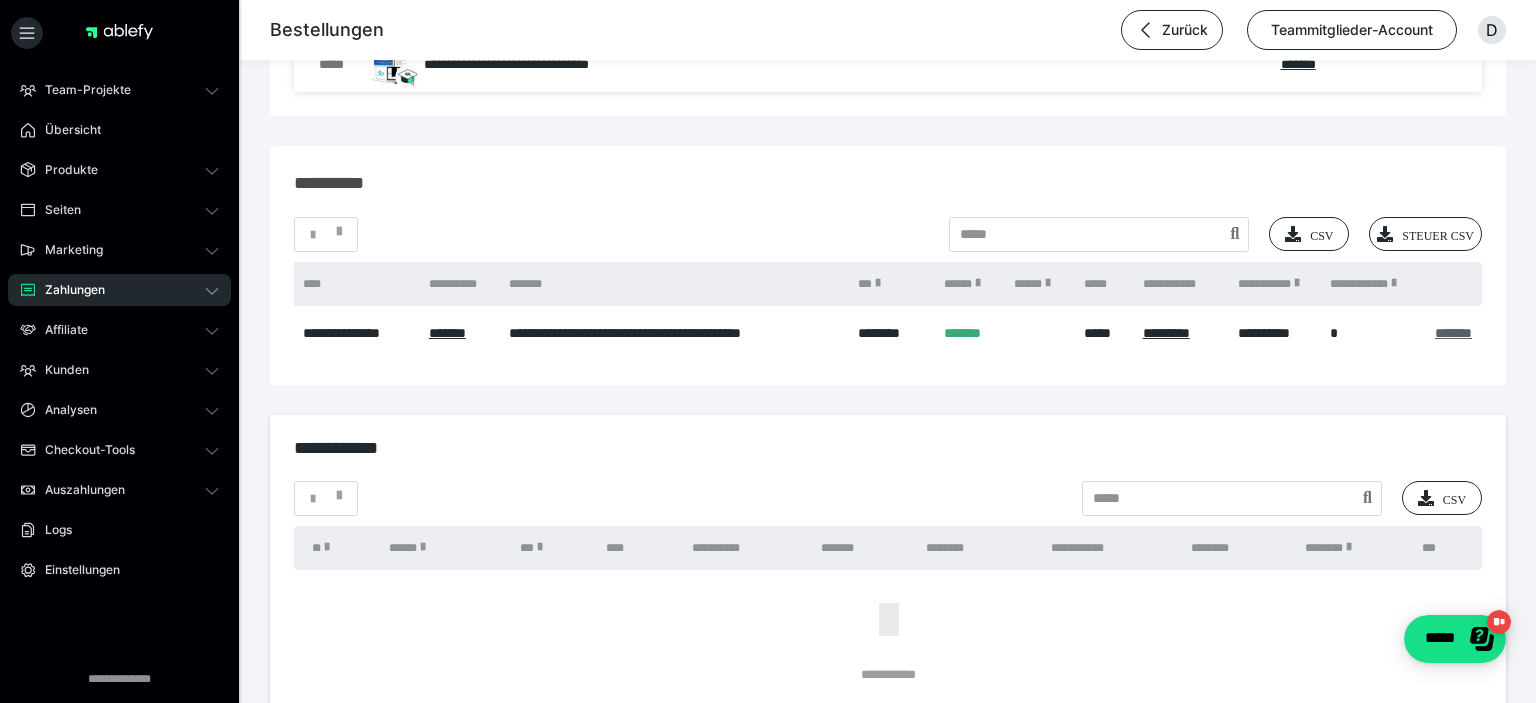 click on "*******" at bounding box center [1453, 333] 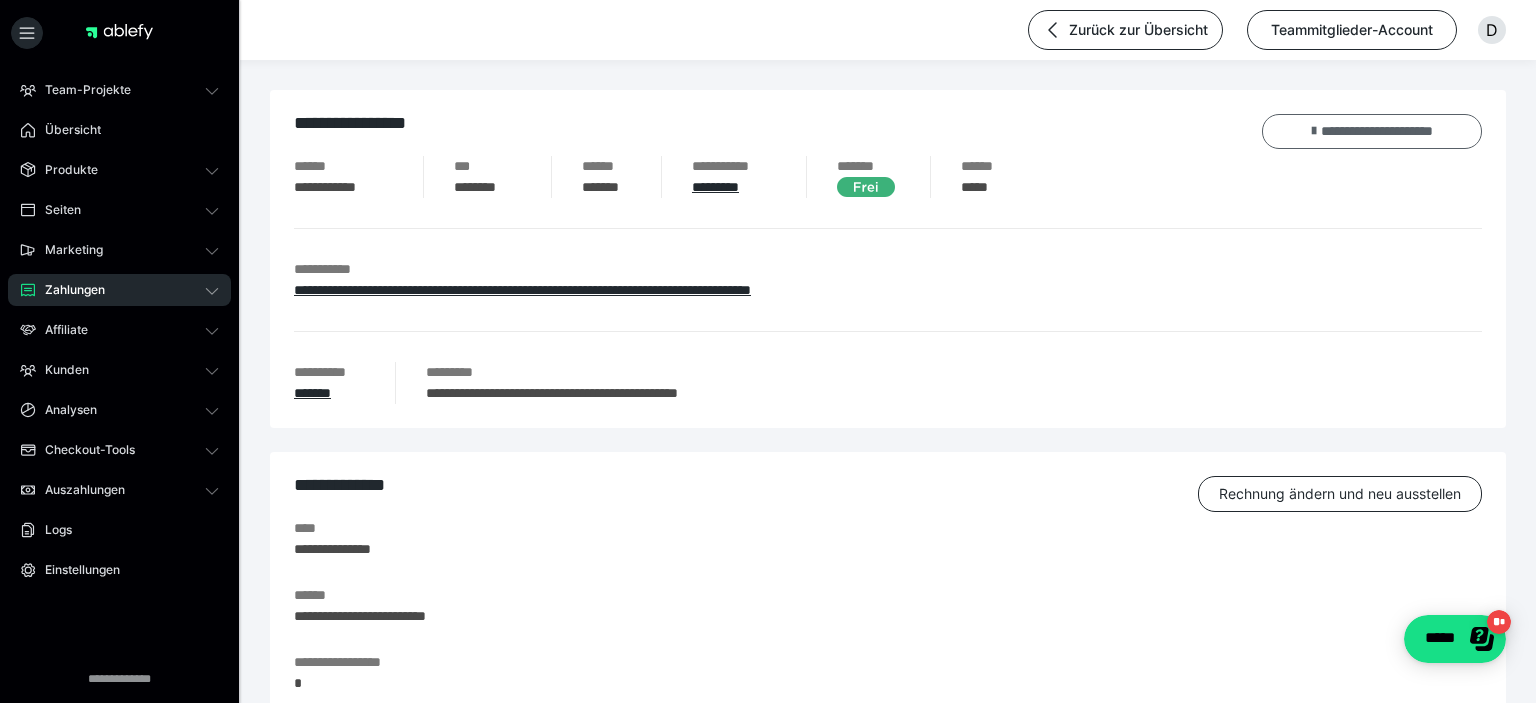 click on "**********" at bounding box center [1372, 131] 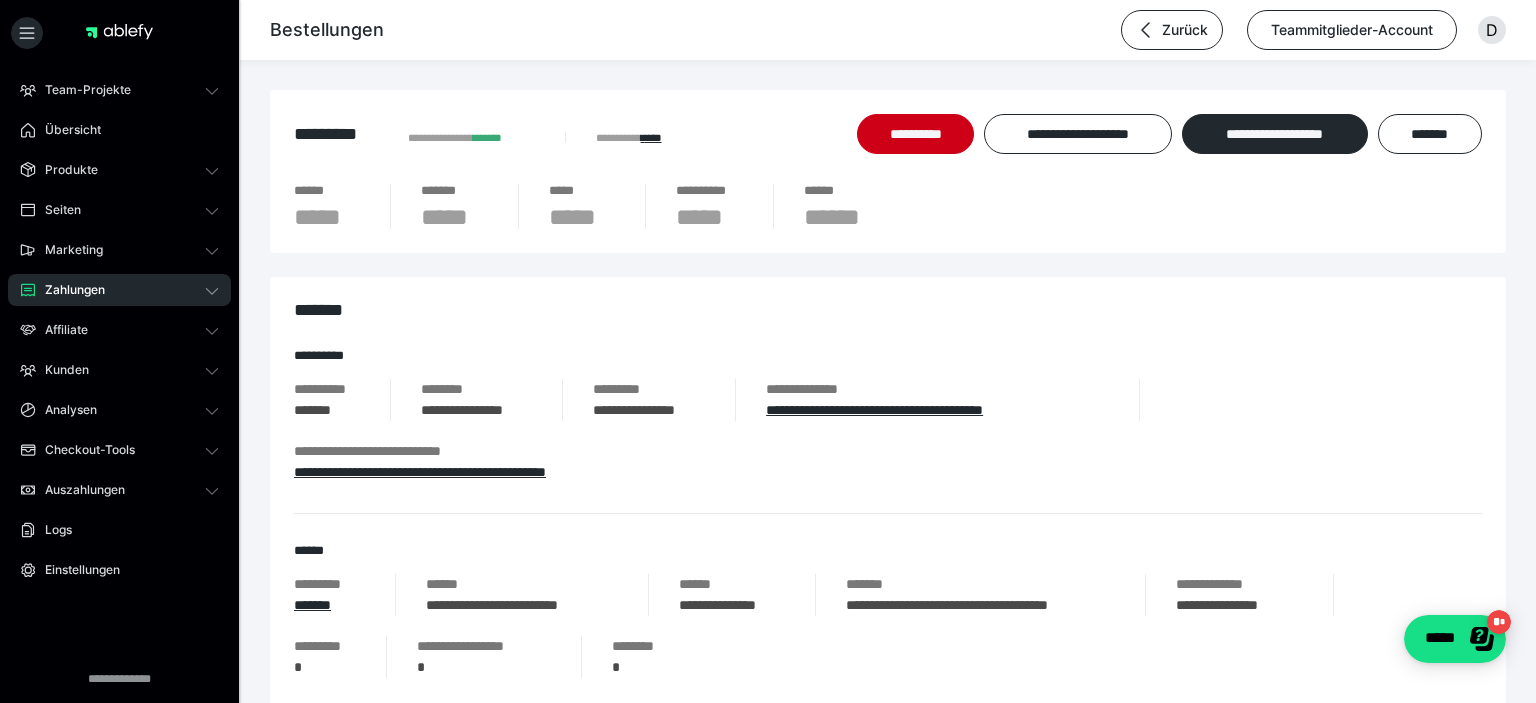 scroll, scrollTop: 0, scrollLeft: 214, axis: horizontal 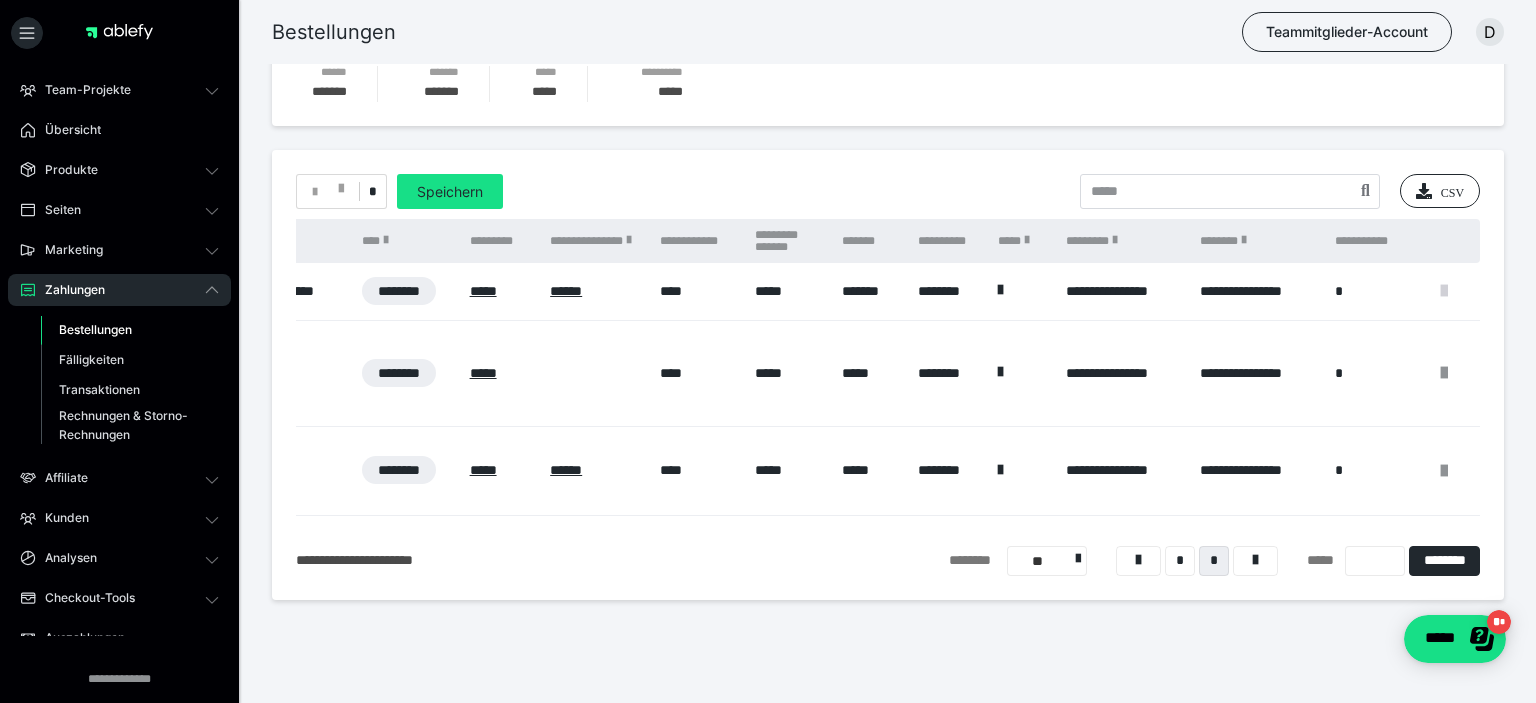 click at bounding box center (1444, 291) 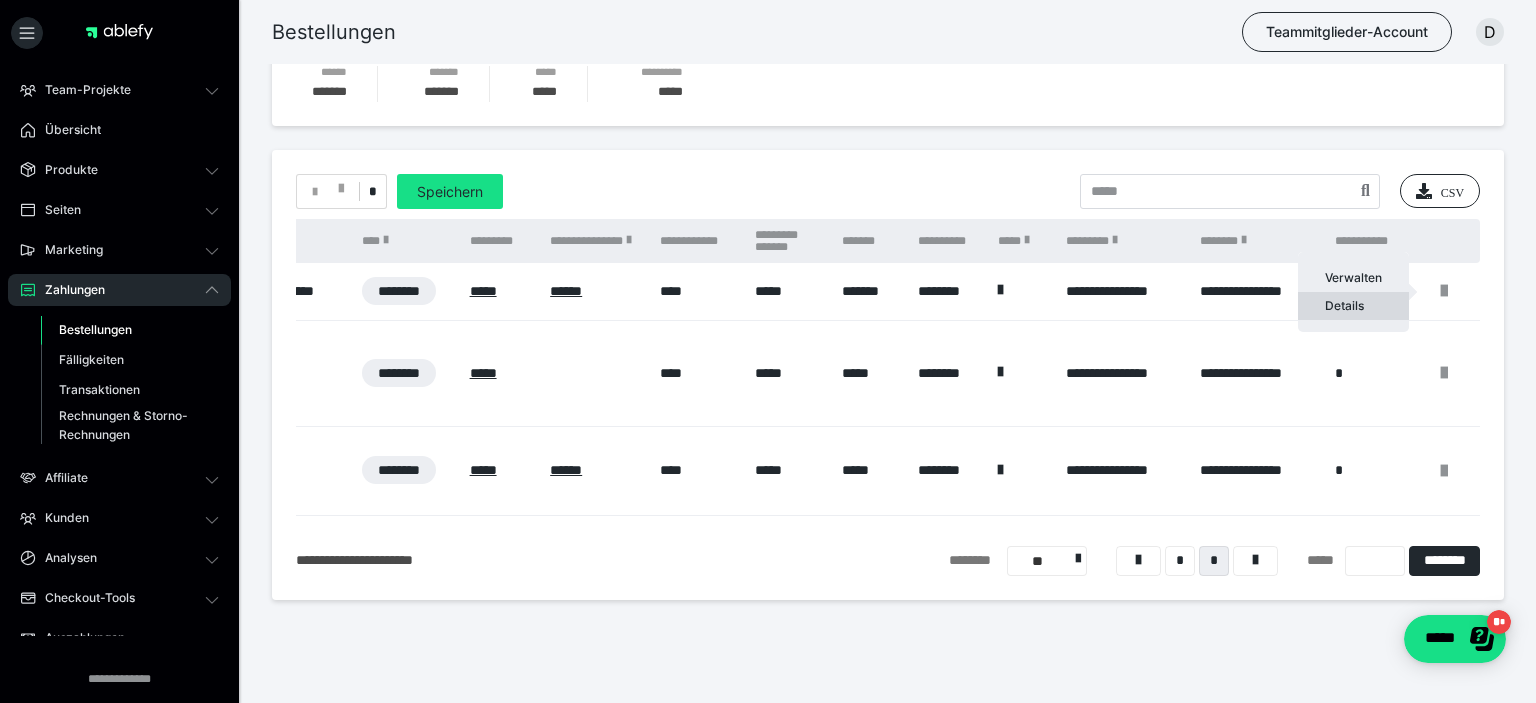 click on "Details" at bounding box center (1353, 306) 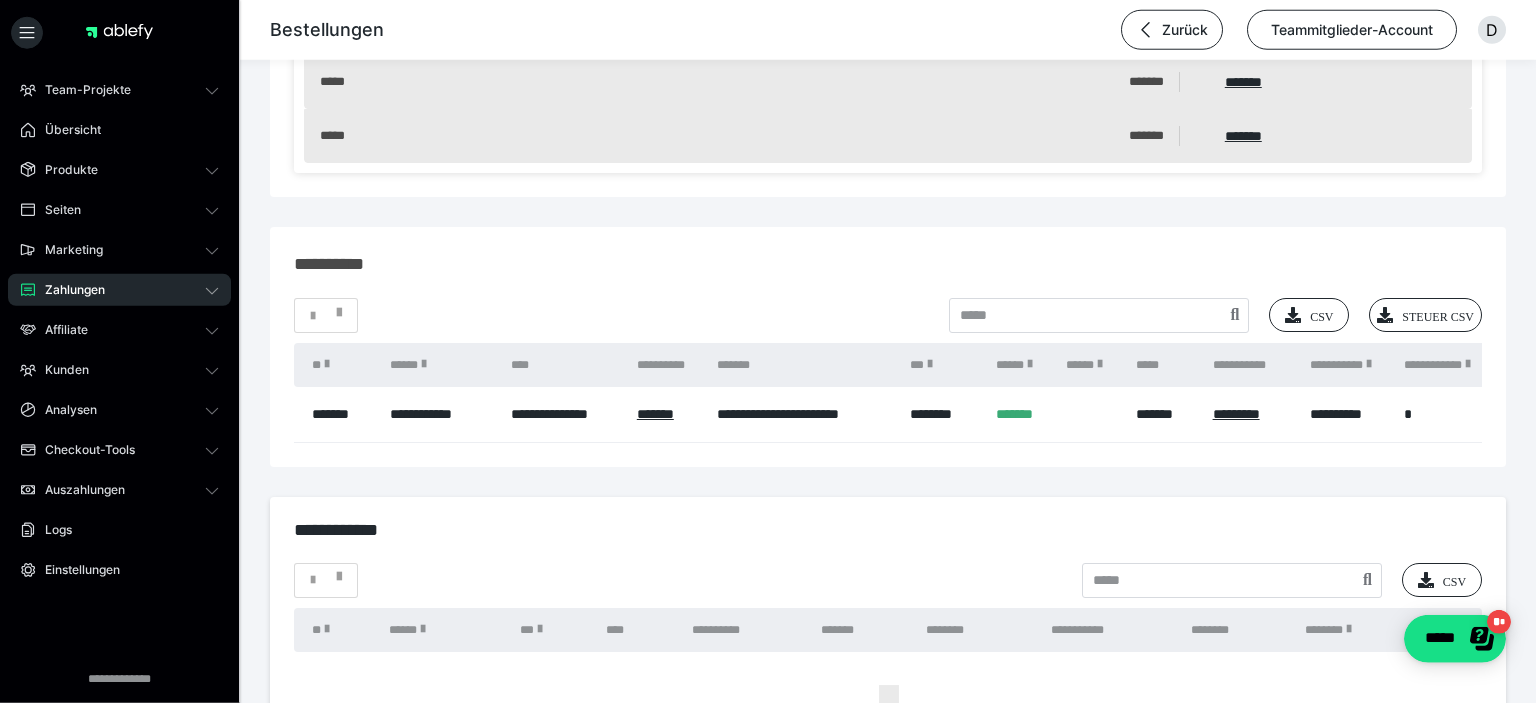 scroll, scrollTop: 1780, scrollLeft: 0, axis: vertical 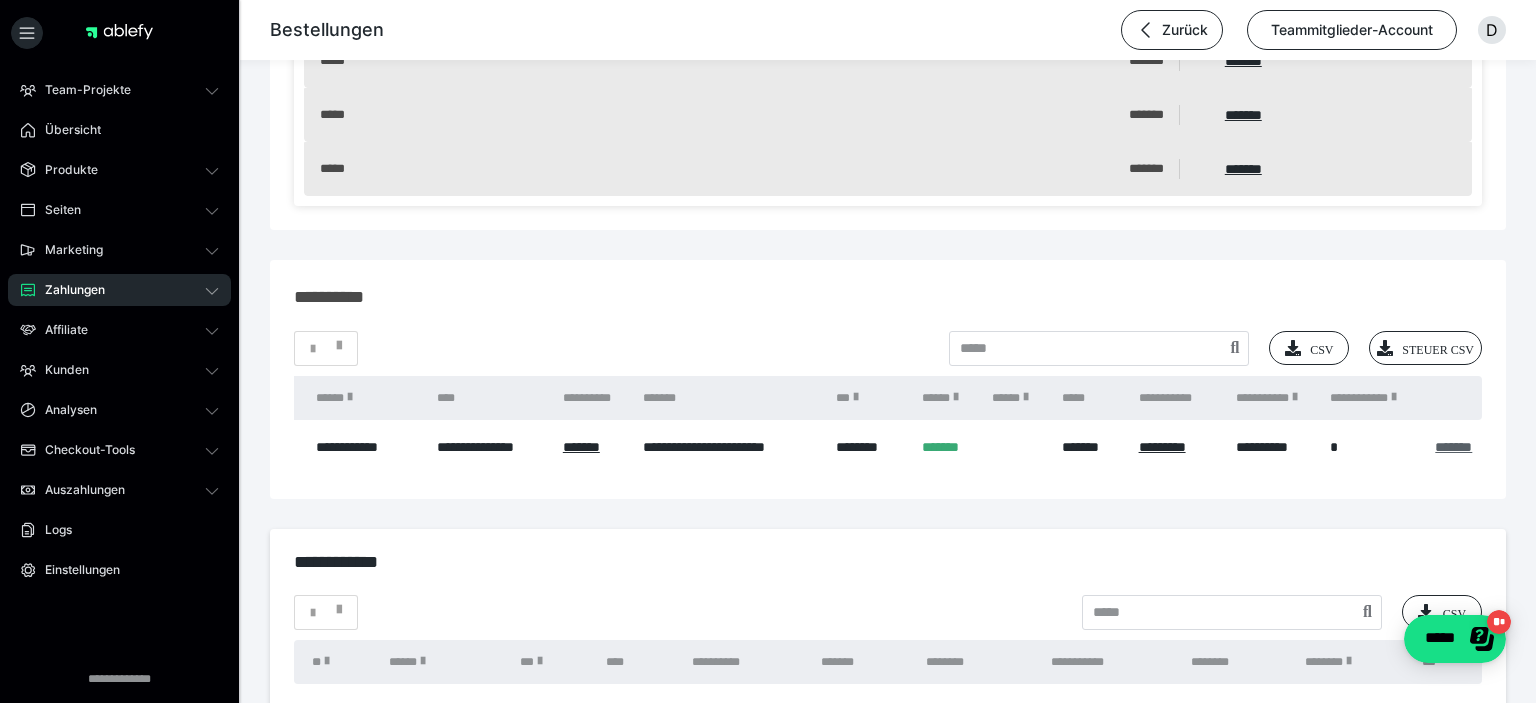 click on "*******" at bounding box center (1453, 447) 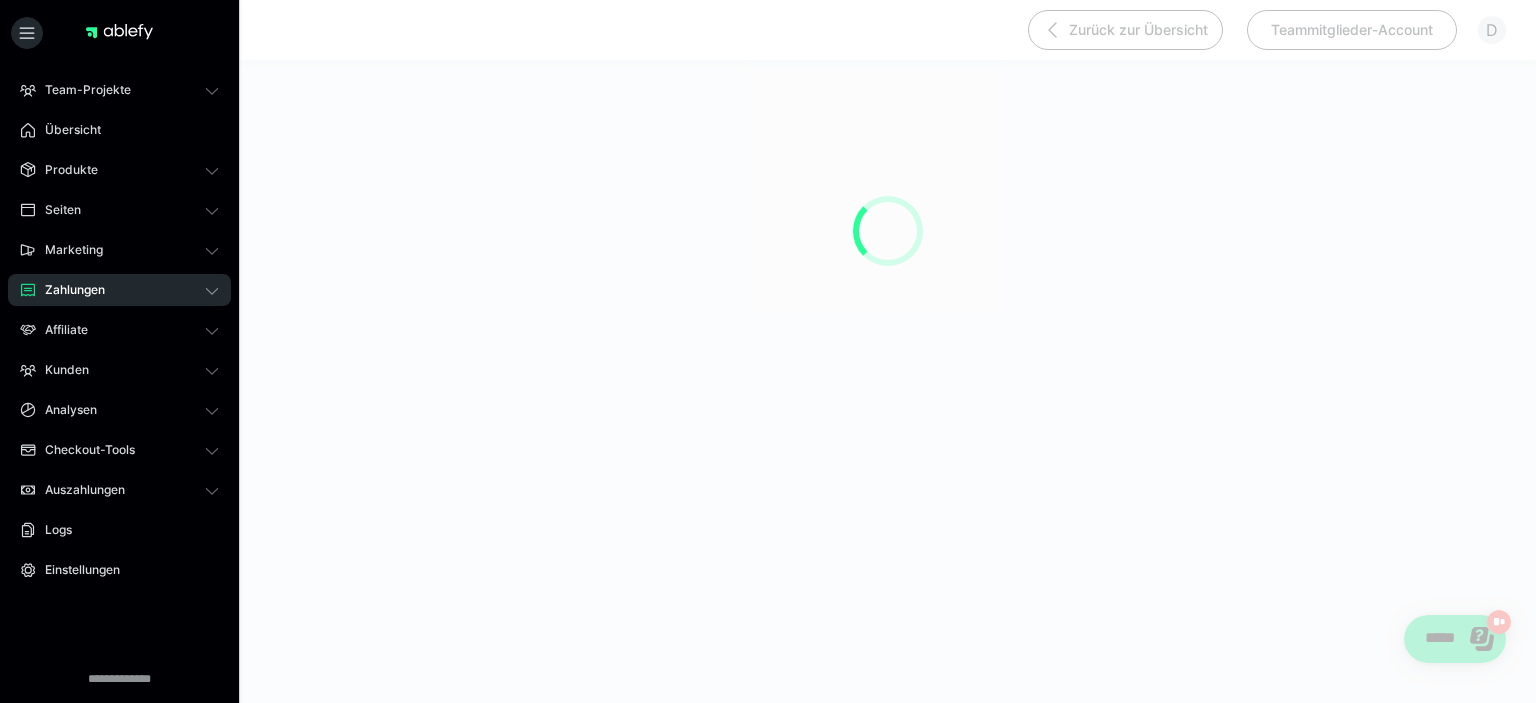 scroll, scrollTop: 0, scrollLeft: 0, axis: both 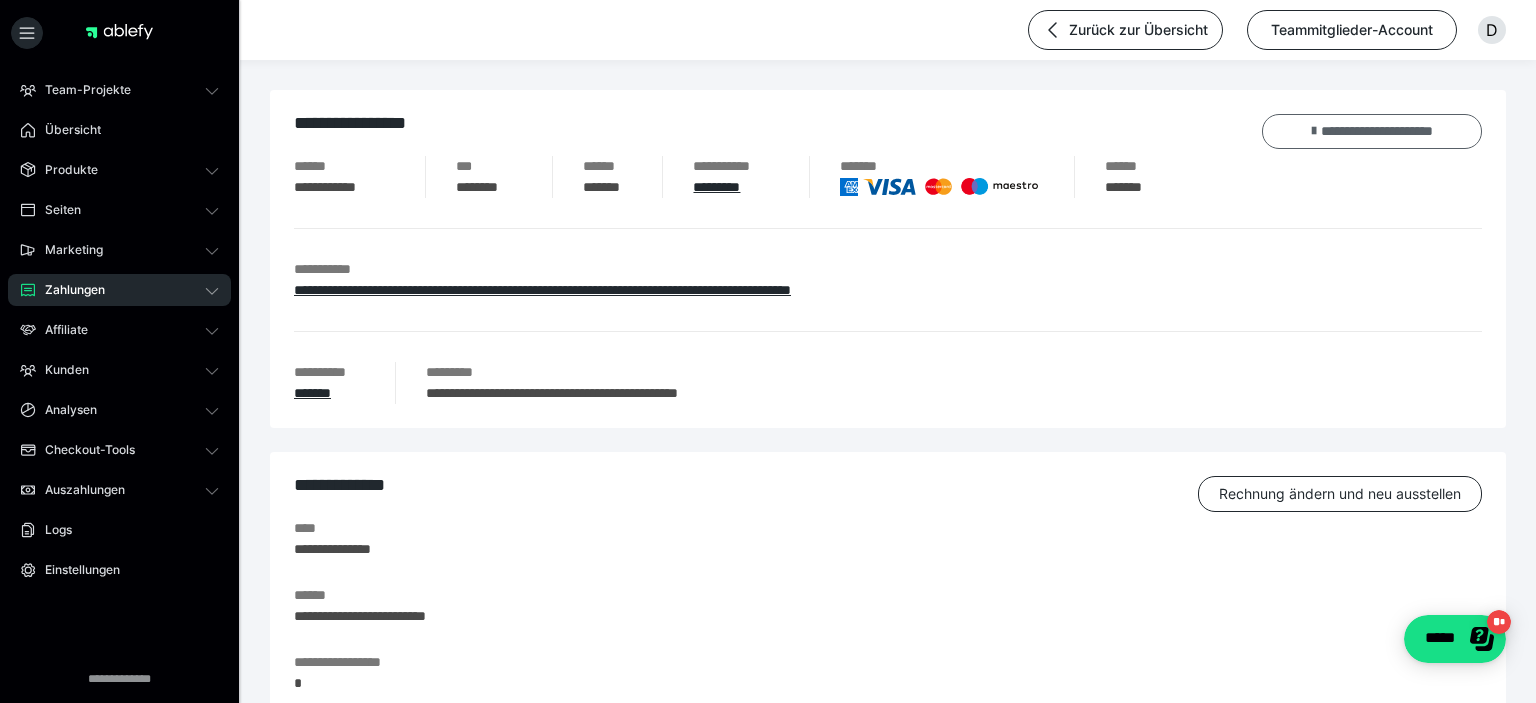 click on "**********" at bounding box center (1372, 131) 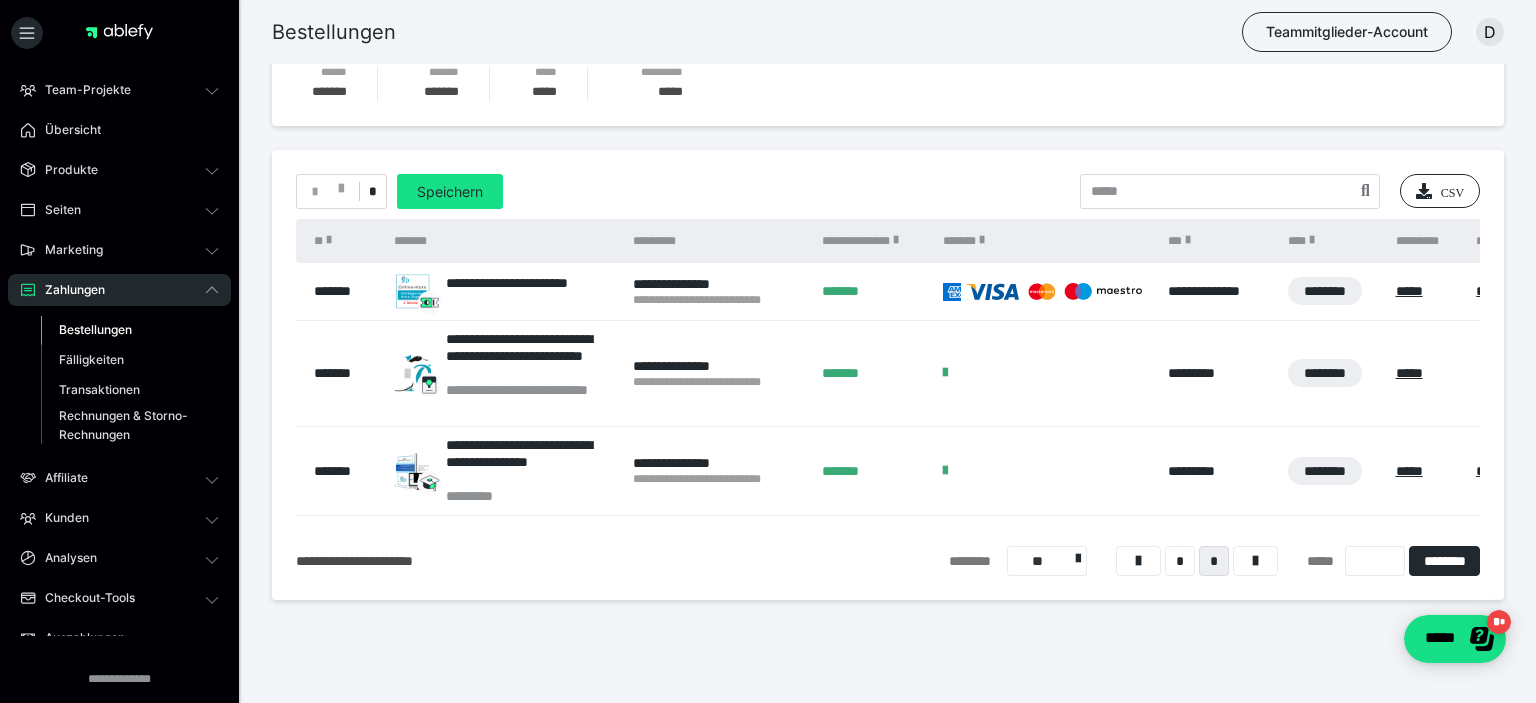 scroll, scrollTop: 0, scrollLeft: 0, axis: both 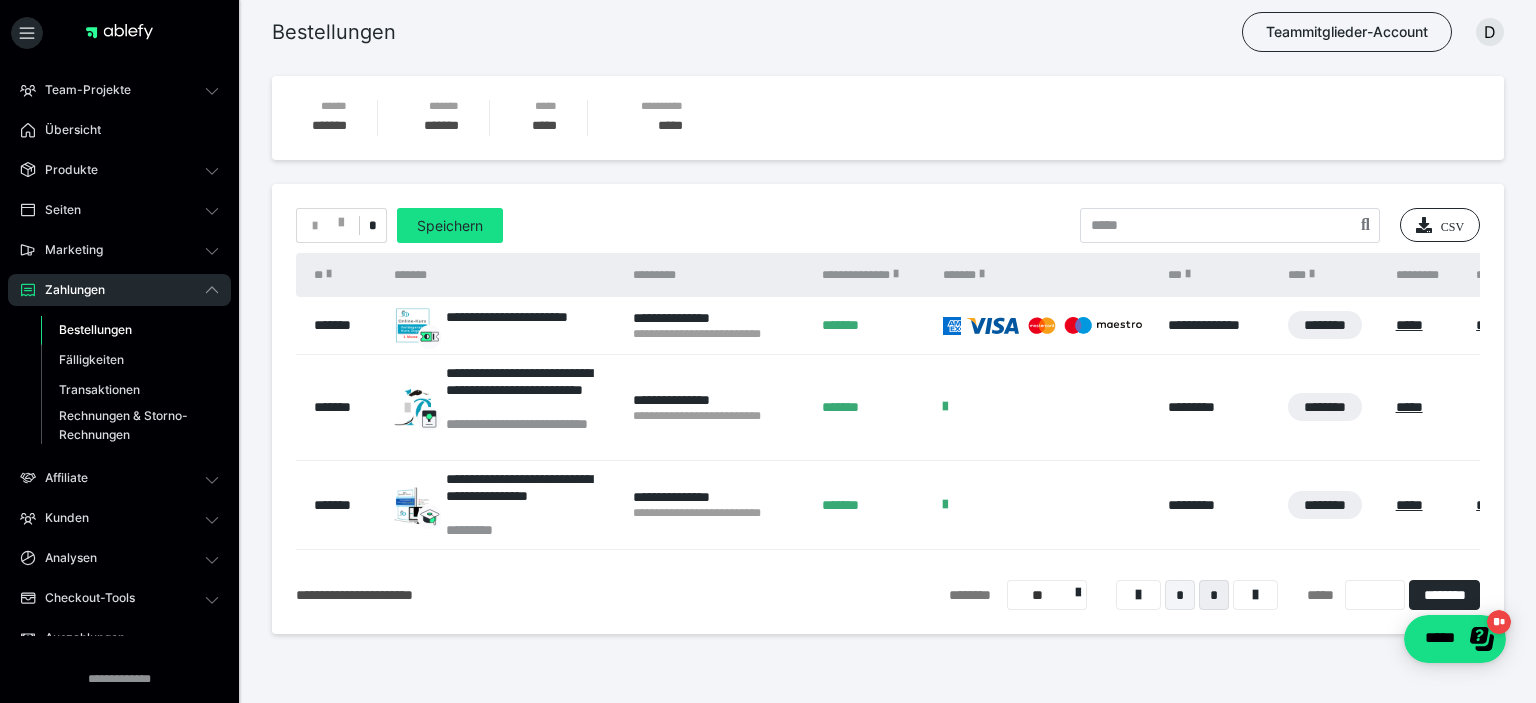 click on "*" at bounding box center (1180, 595) 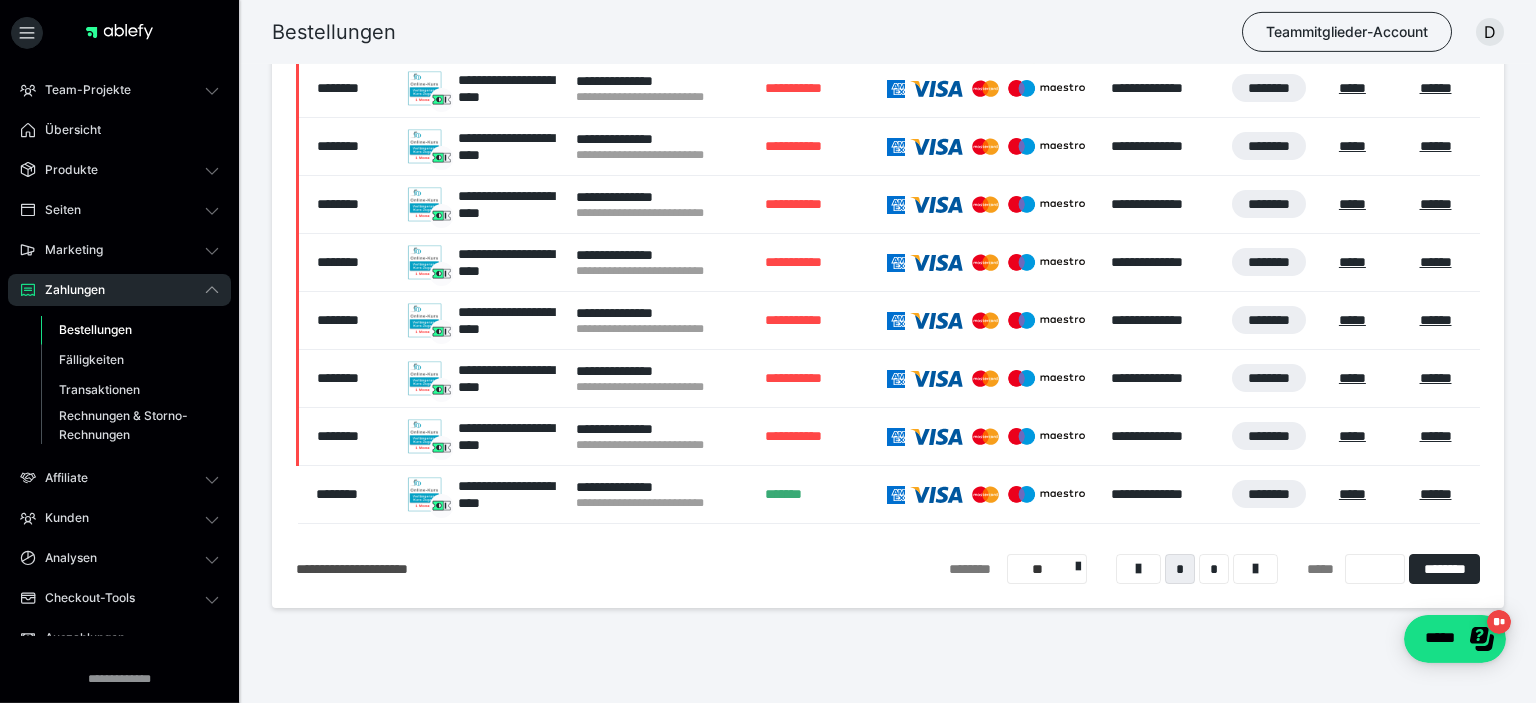 scroll, scrollTop: 380, scrollLeft: 0, axis: vertical 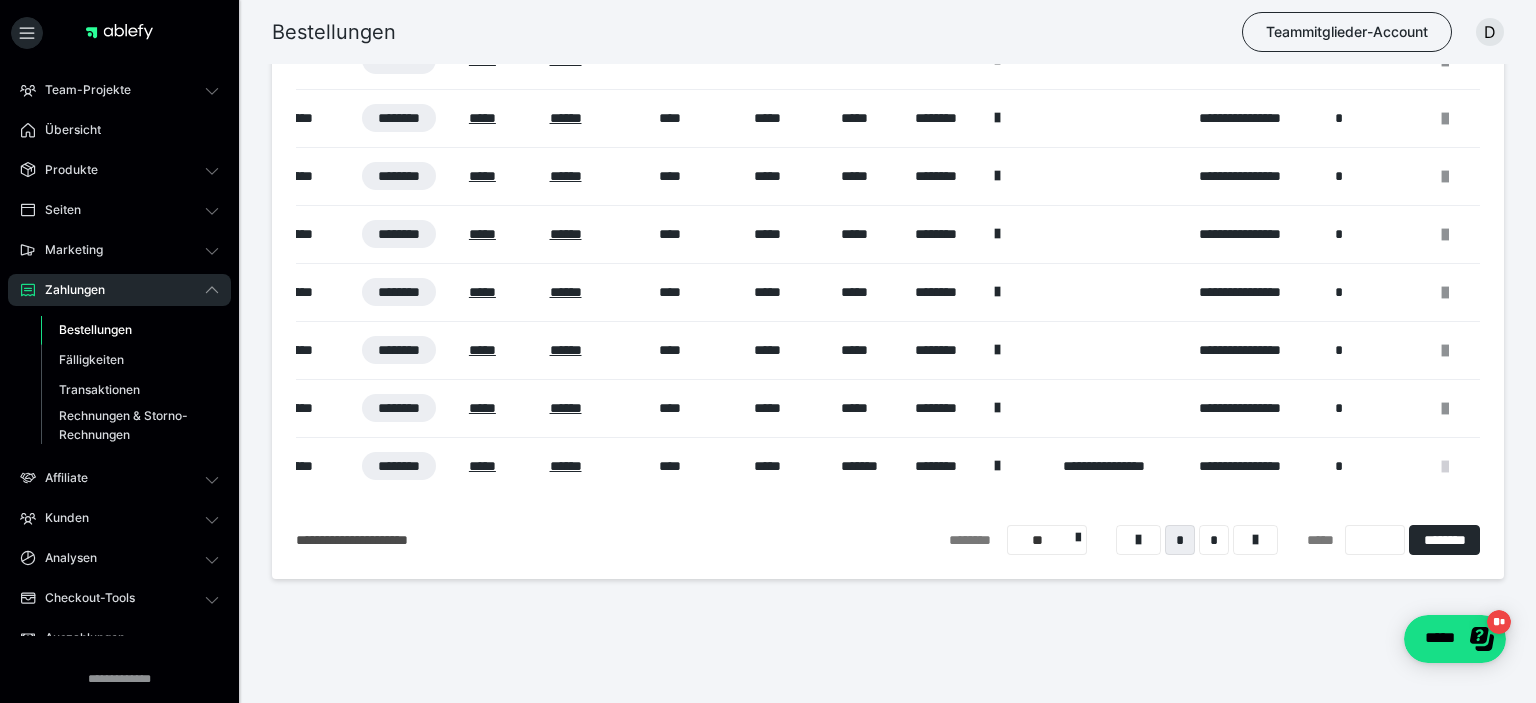 click at bounding box center [1445, 467] 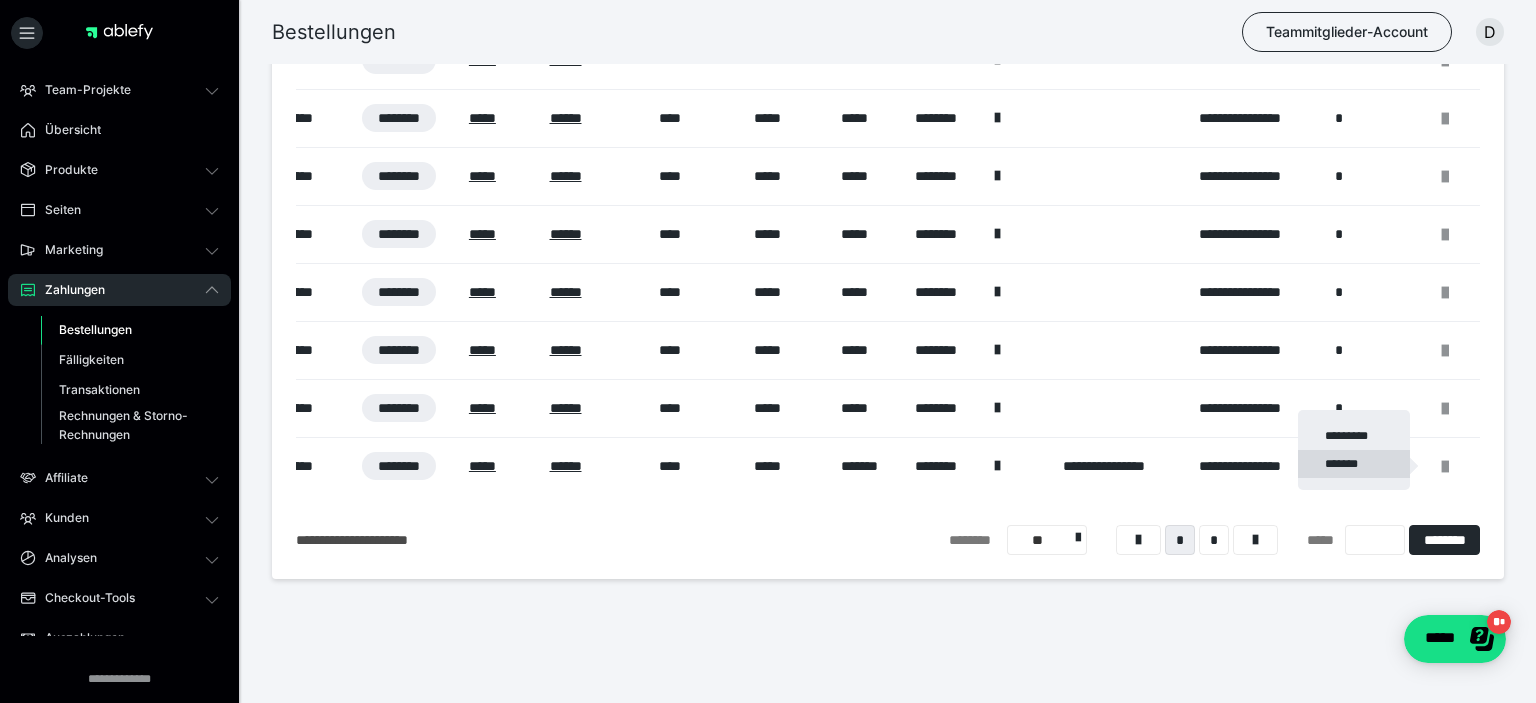 click on "*******" at bounding box center [1354, 464] 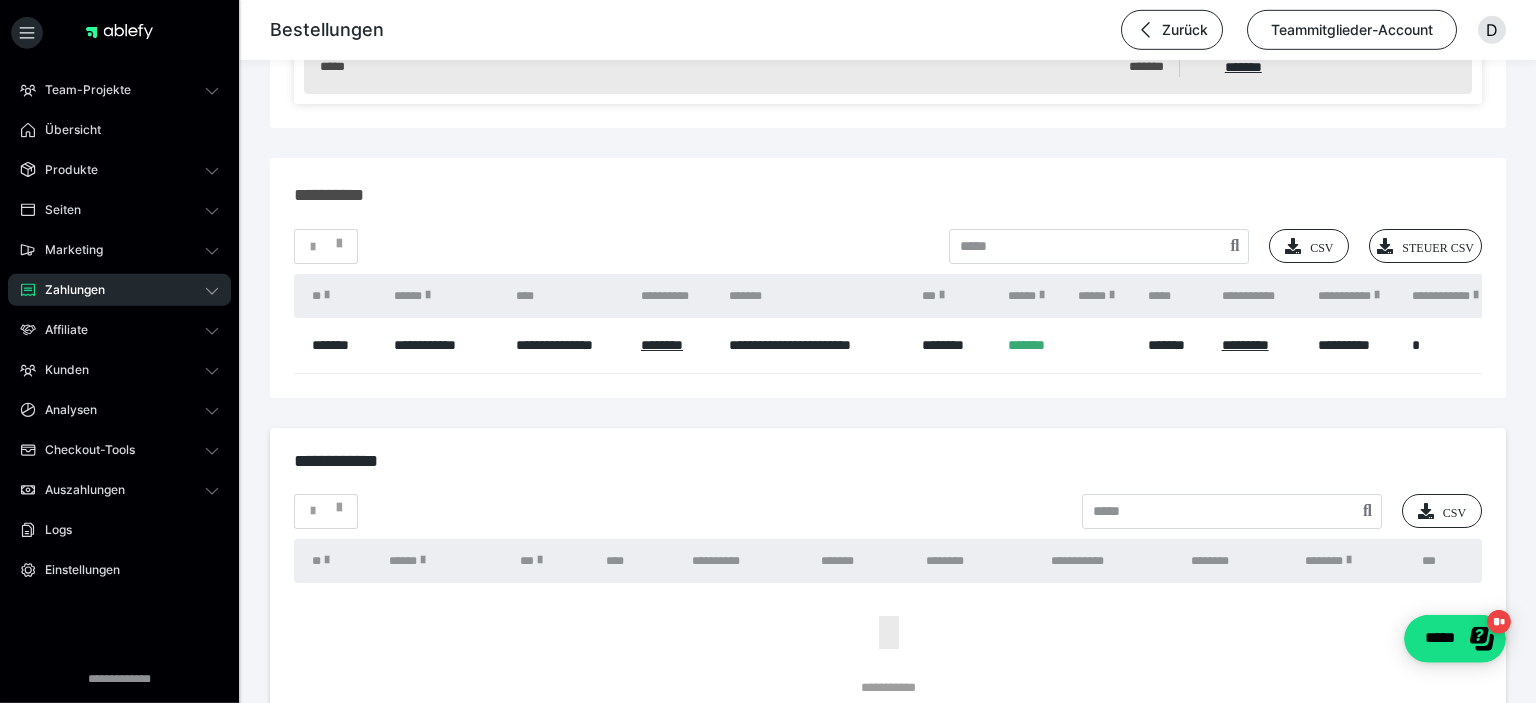 scroll, scrollTop: 1795, scrollLeft: 0, axis: vertical 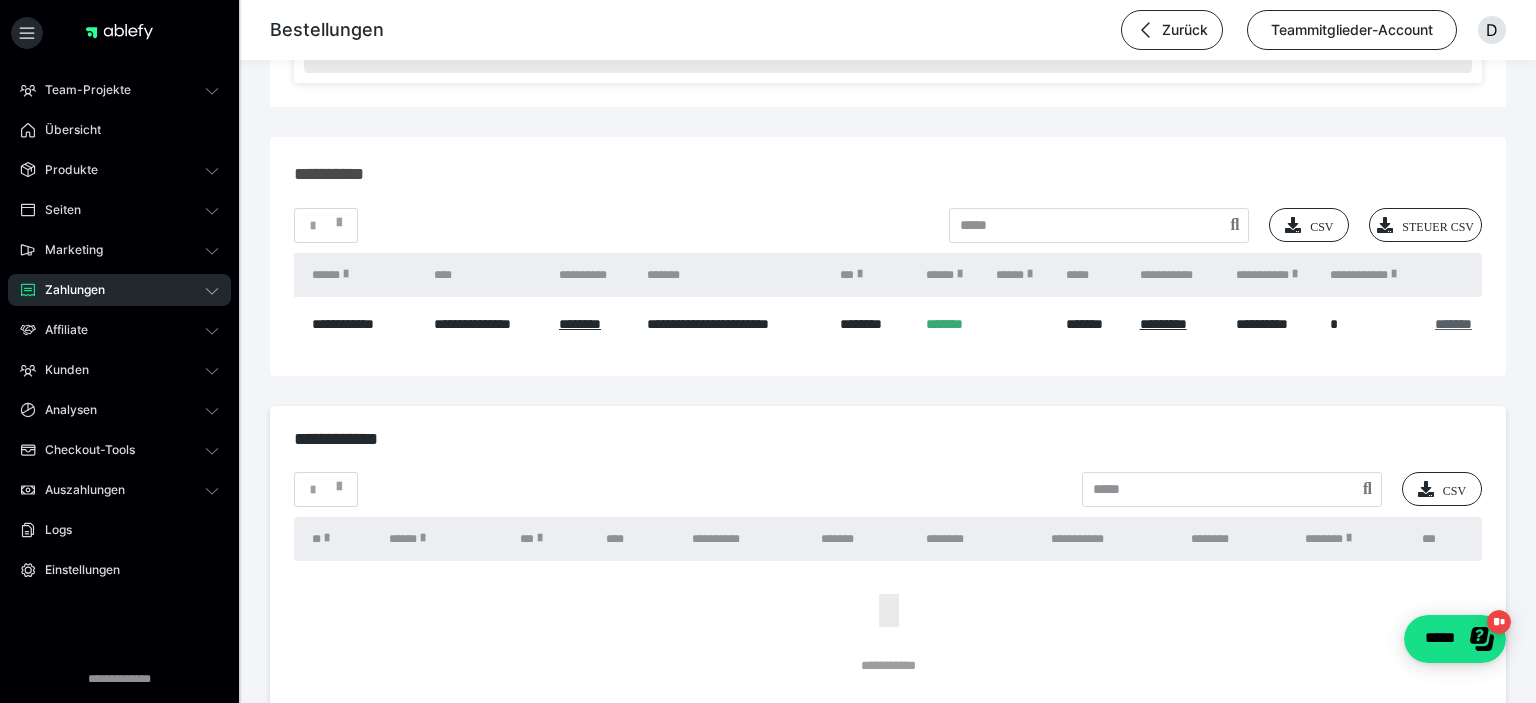 click on "*******" at bounding box center [1453, 324] 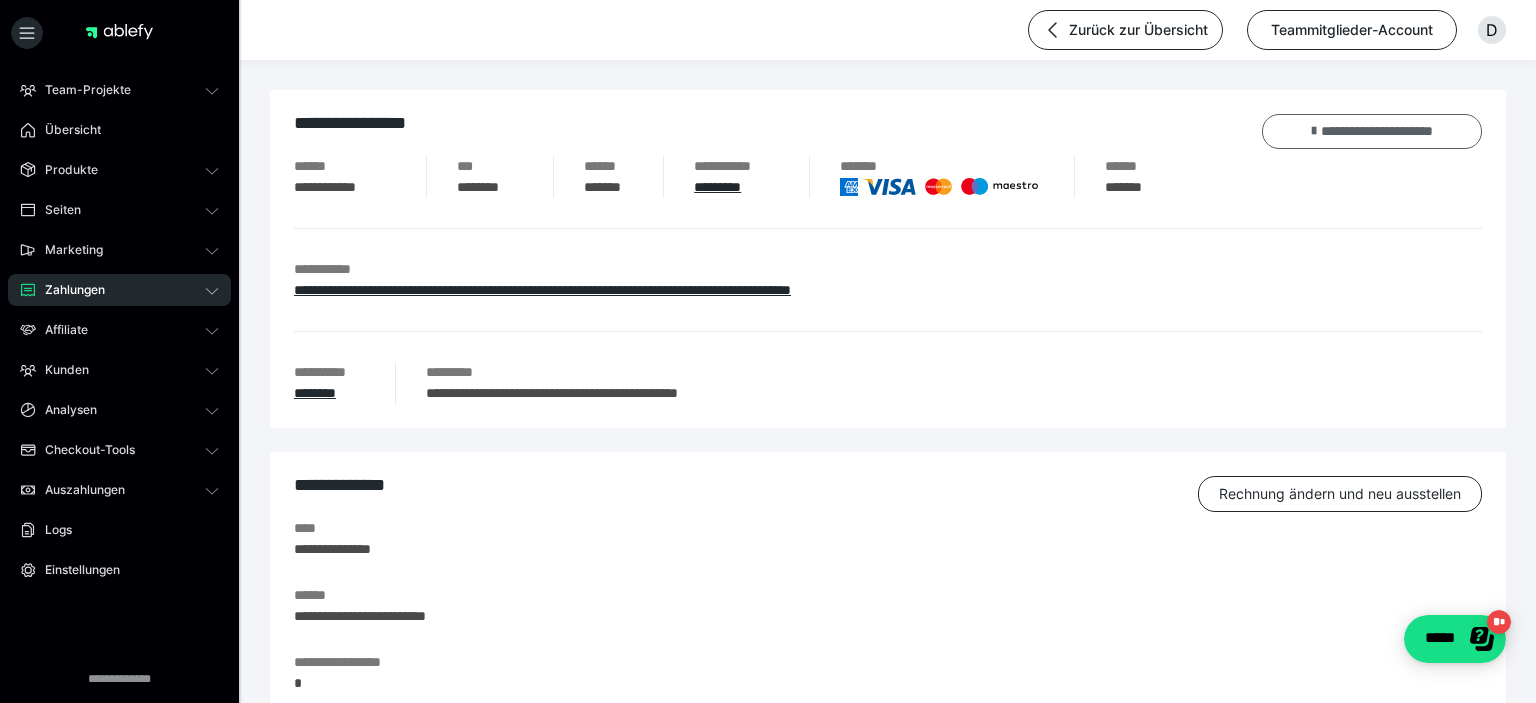 click on "**********" at bounding box center [1372, 131] 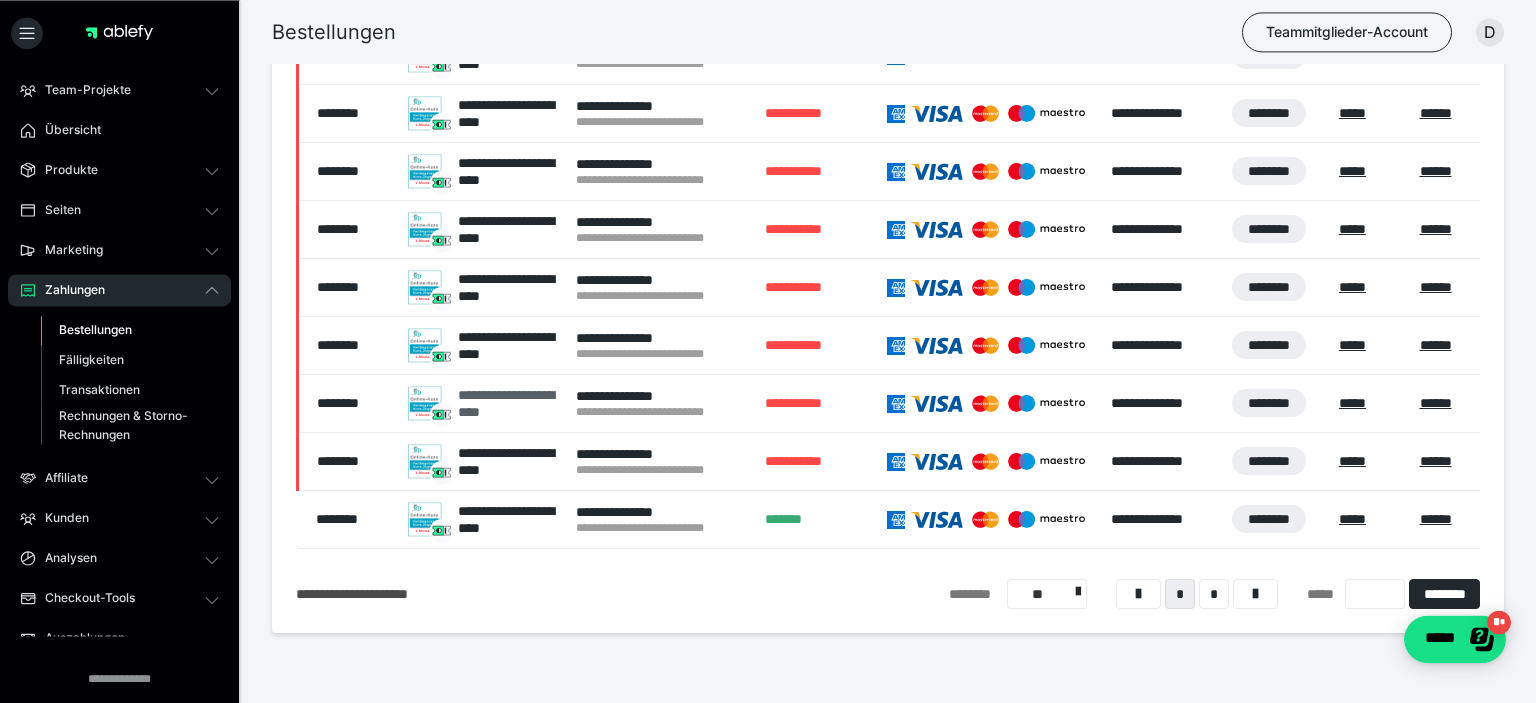 scroll, scrollTop: 380, scrollLeft: 0, axis: vertical 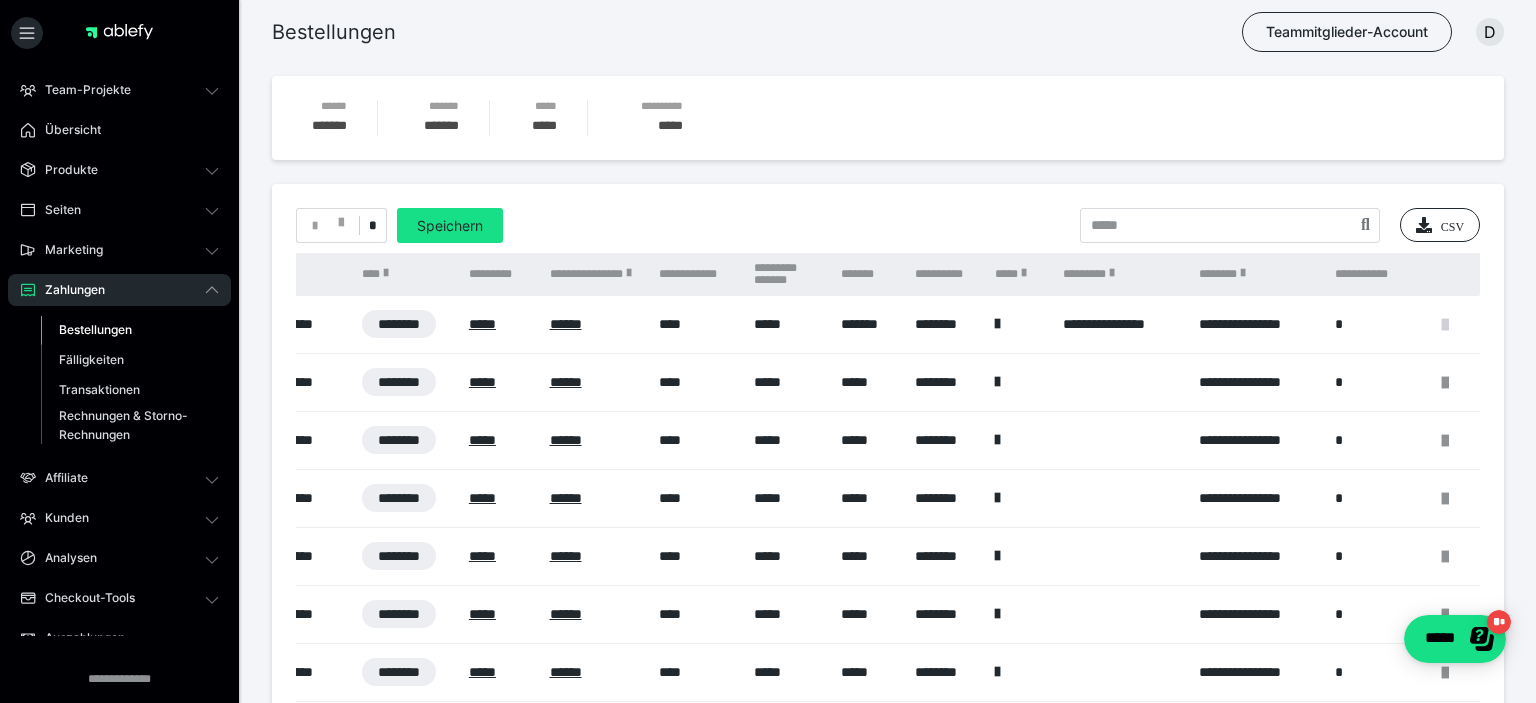 click at bounding box center [1445, 325] 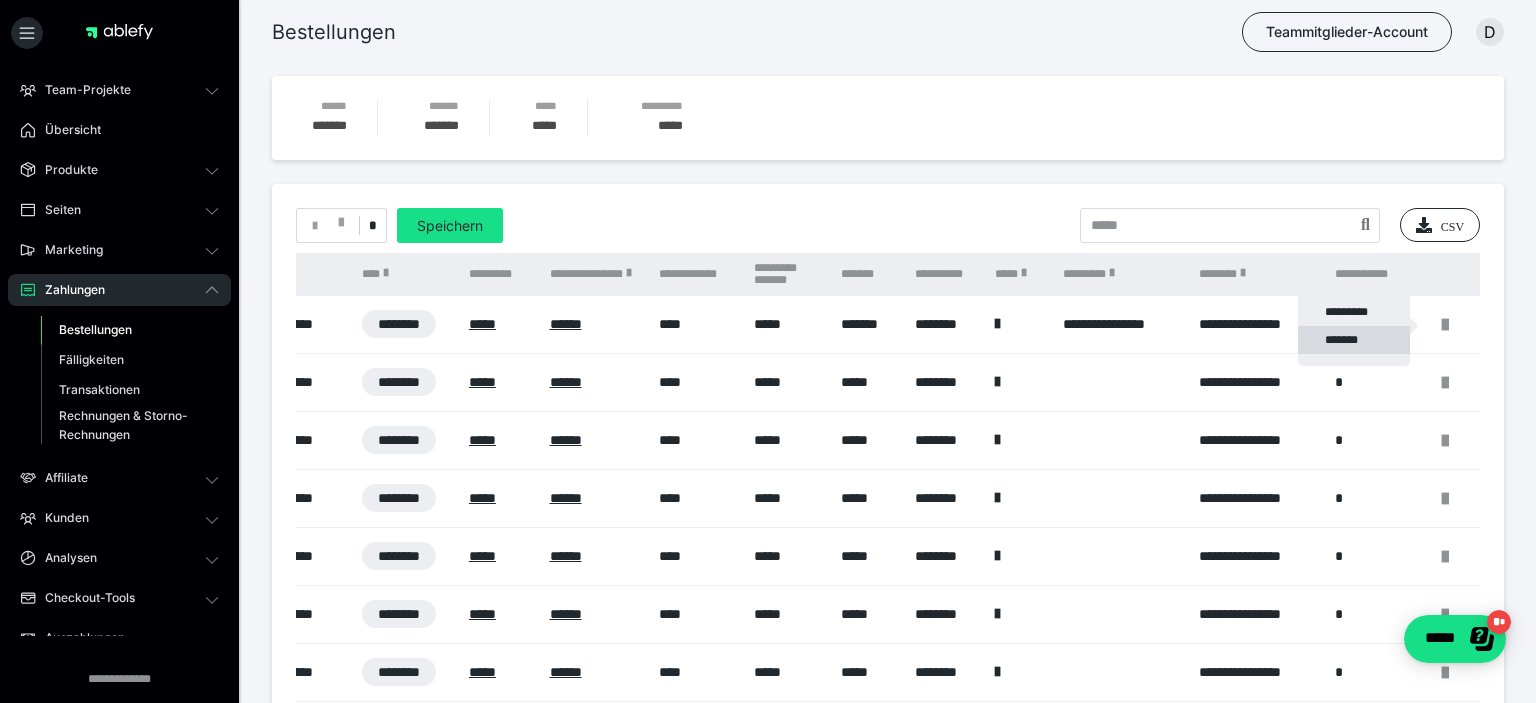 click on "*******" at bounding box center [1354, 340] 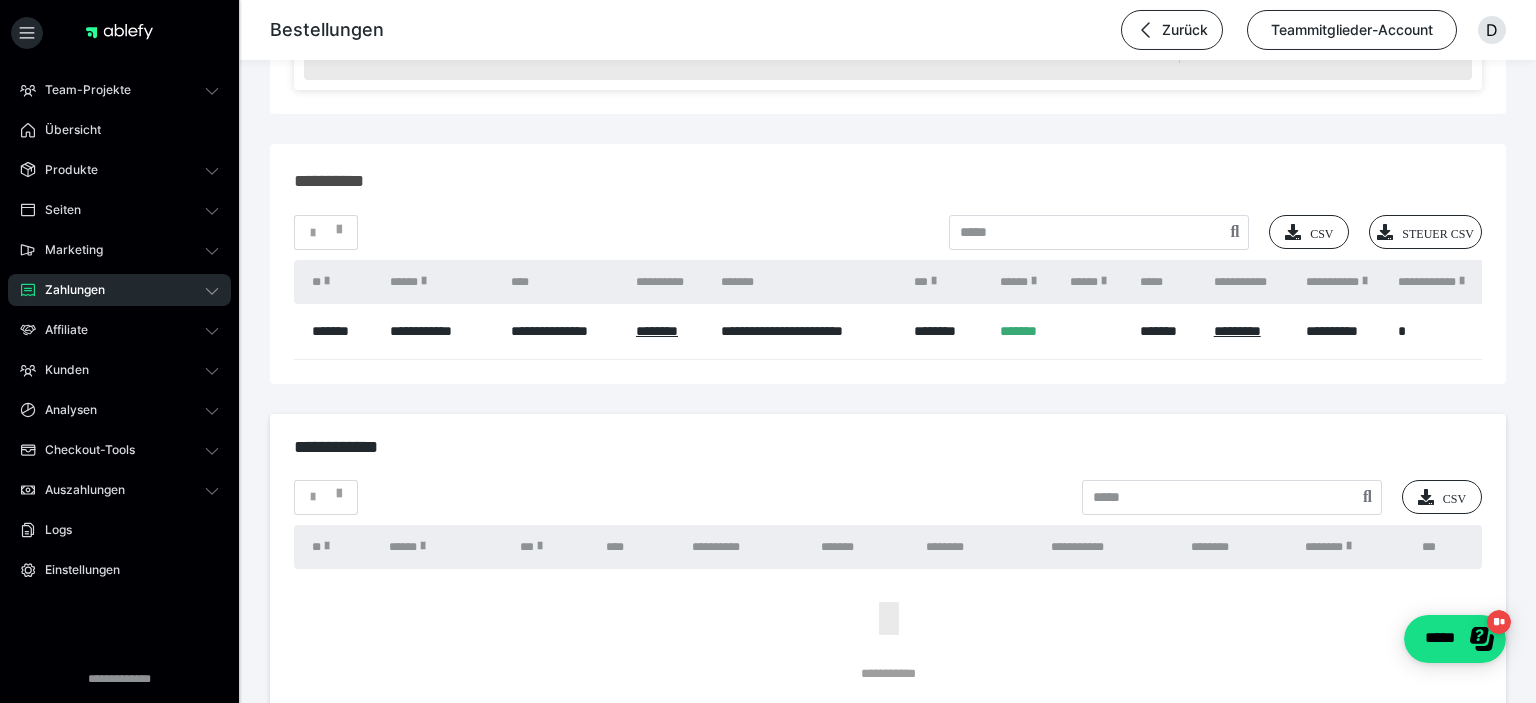 scroll, scrollTop: 1795, scrollLeft: 0, axis: vertical 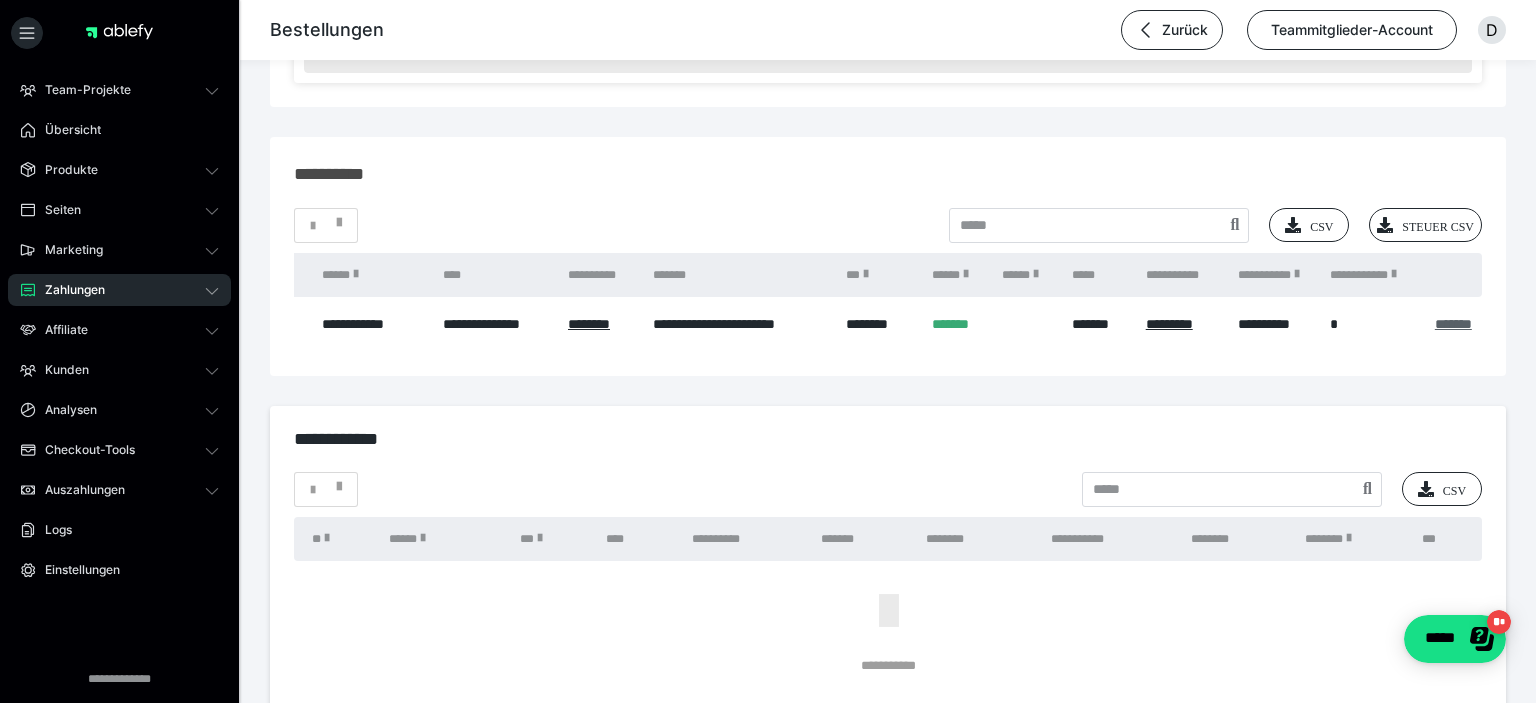 click on "*******" at bounding box center (1453, 324) 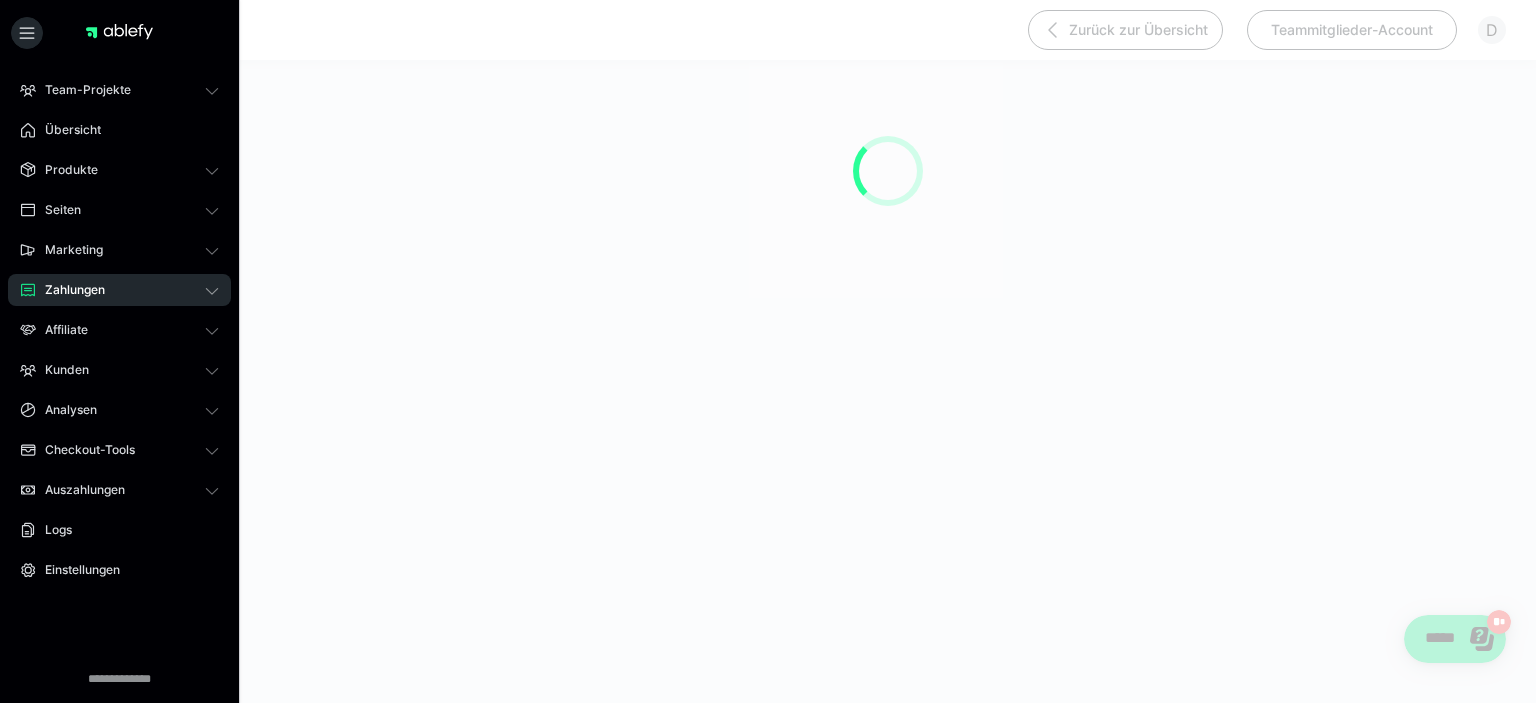 scroll, scrollTop: 0, scrollLeft: 0, axis: both 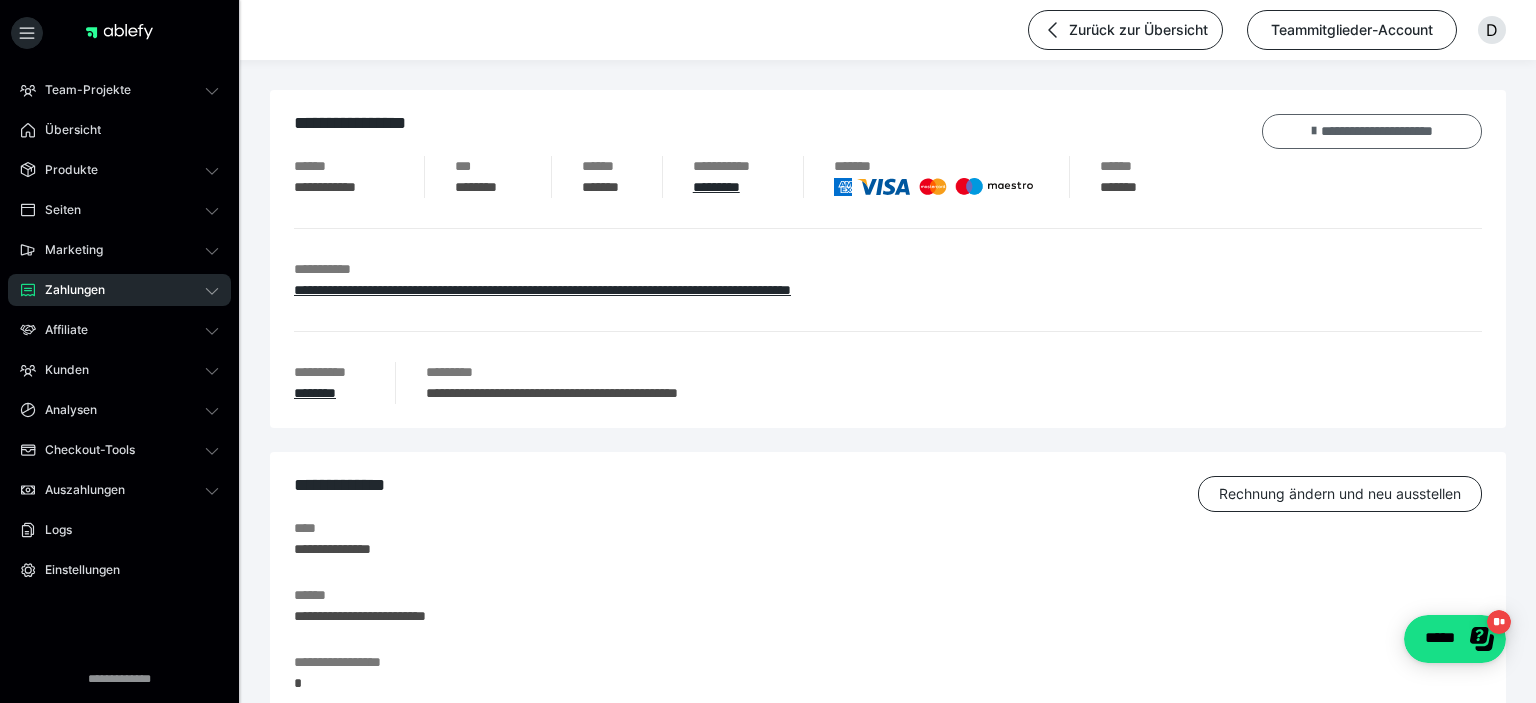 click on "**********" at bounding box center (1372, 131) 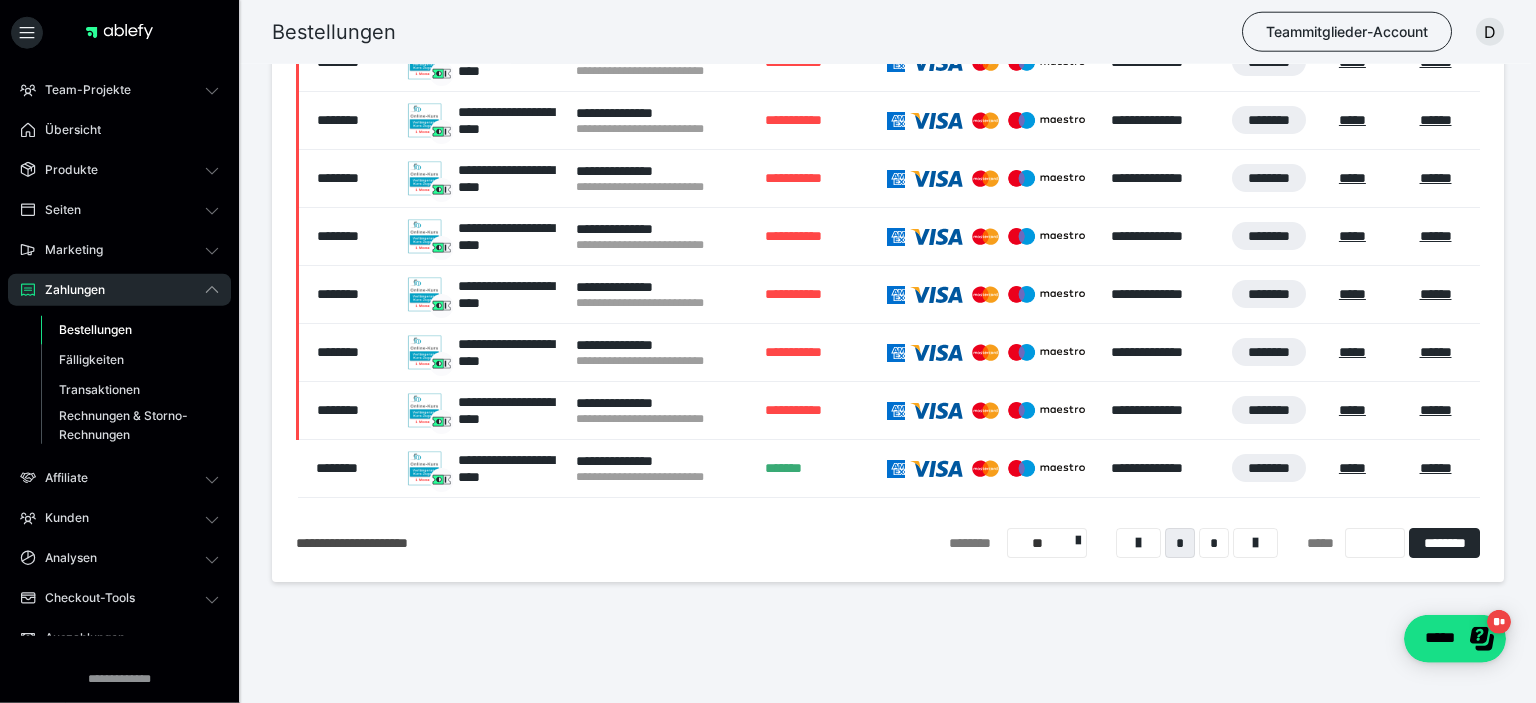scroll, scrollTop: 380, scrollLeft: 0, axis: vertical 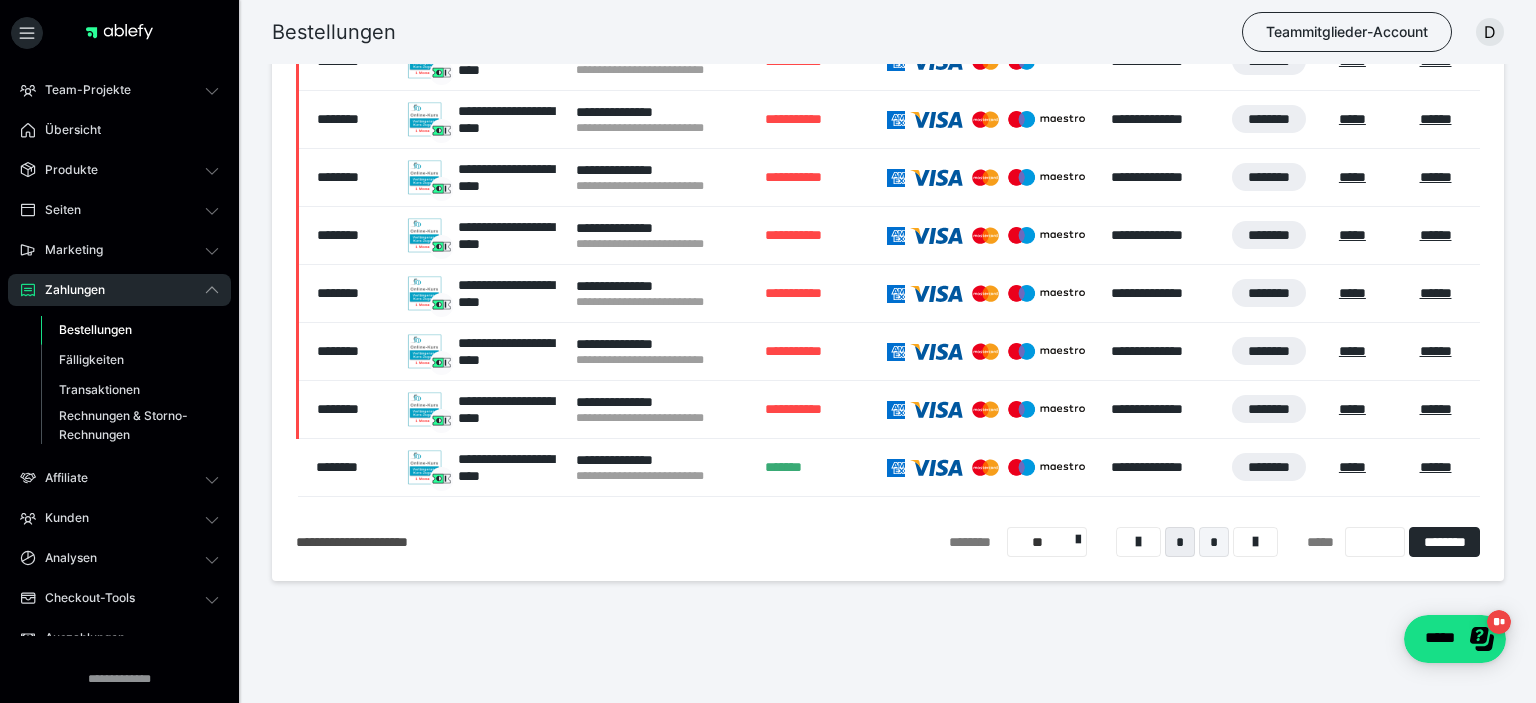 click on "*" at bounding box center (1214, 542) 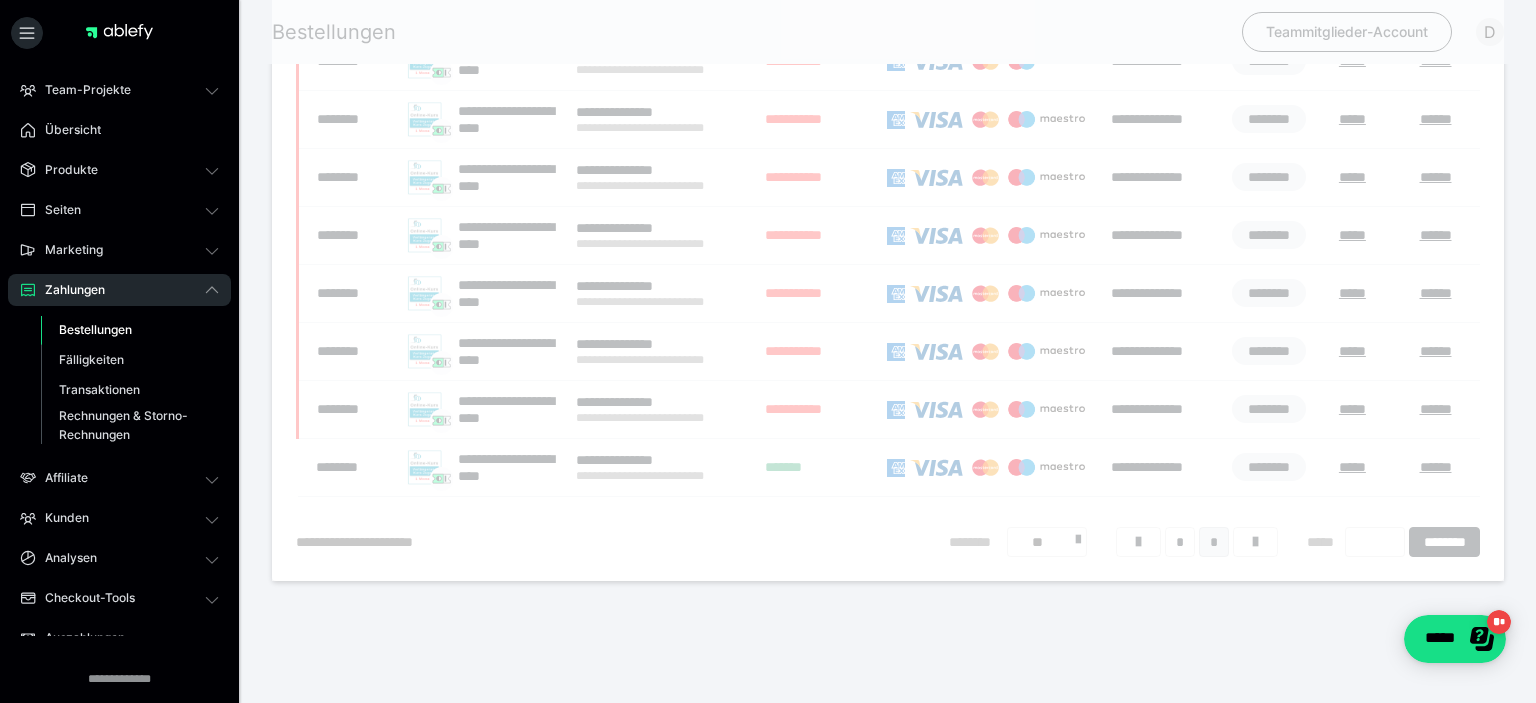 scroll, scrollTop: 54, scrollLeft: 0, axis: vertical 